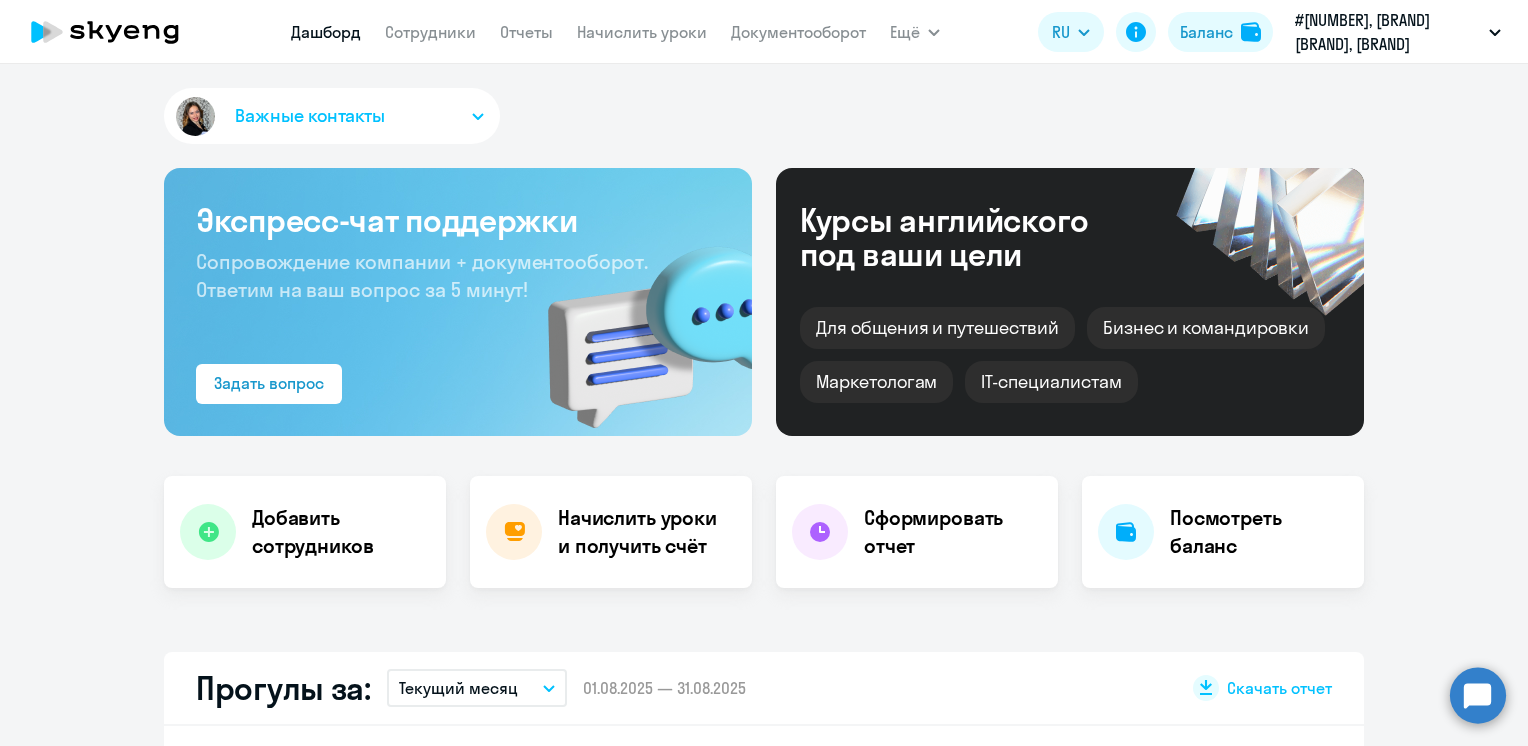 select on "30" 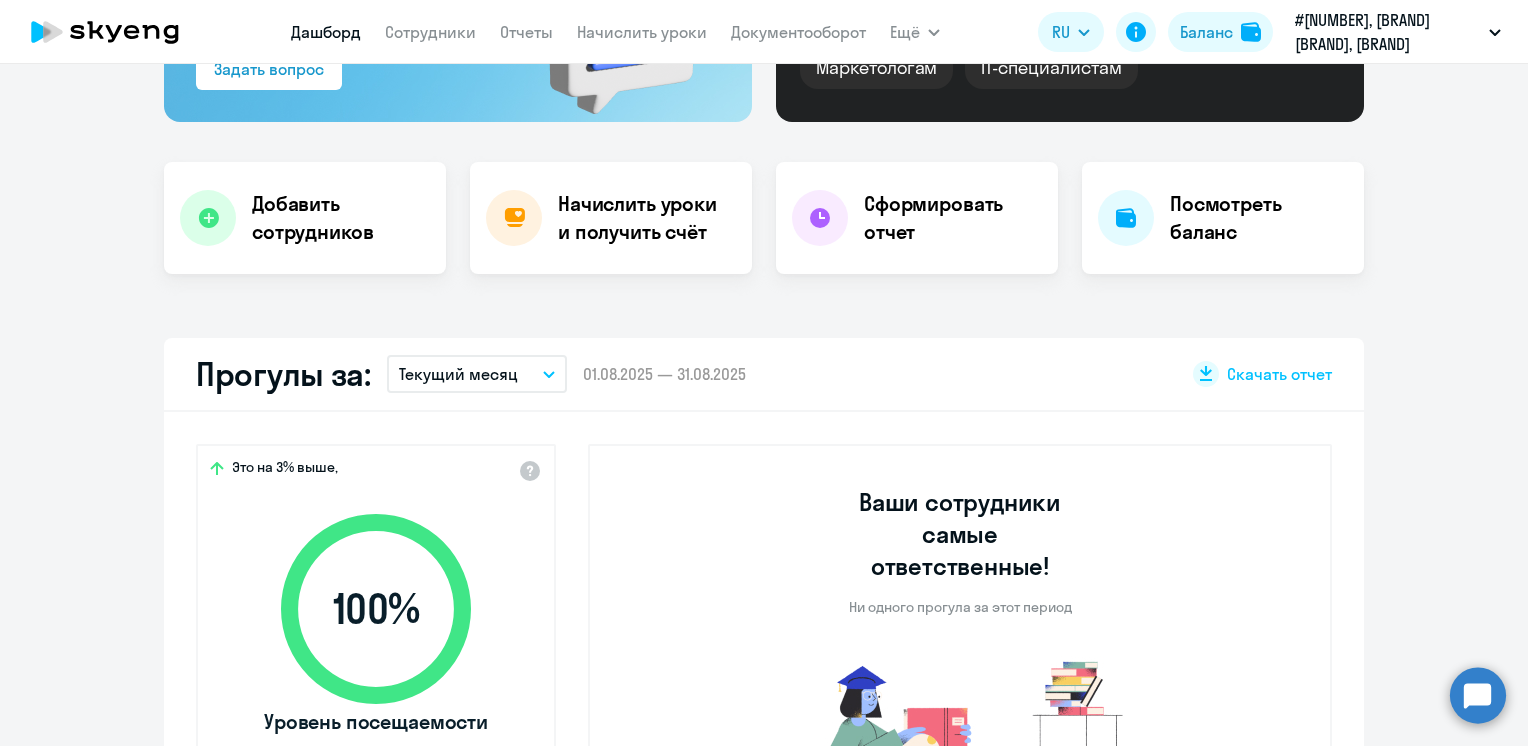 scroll, scrollTop: 317, scrollLeft: 0, axis: vertical 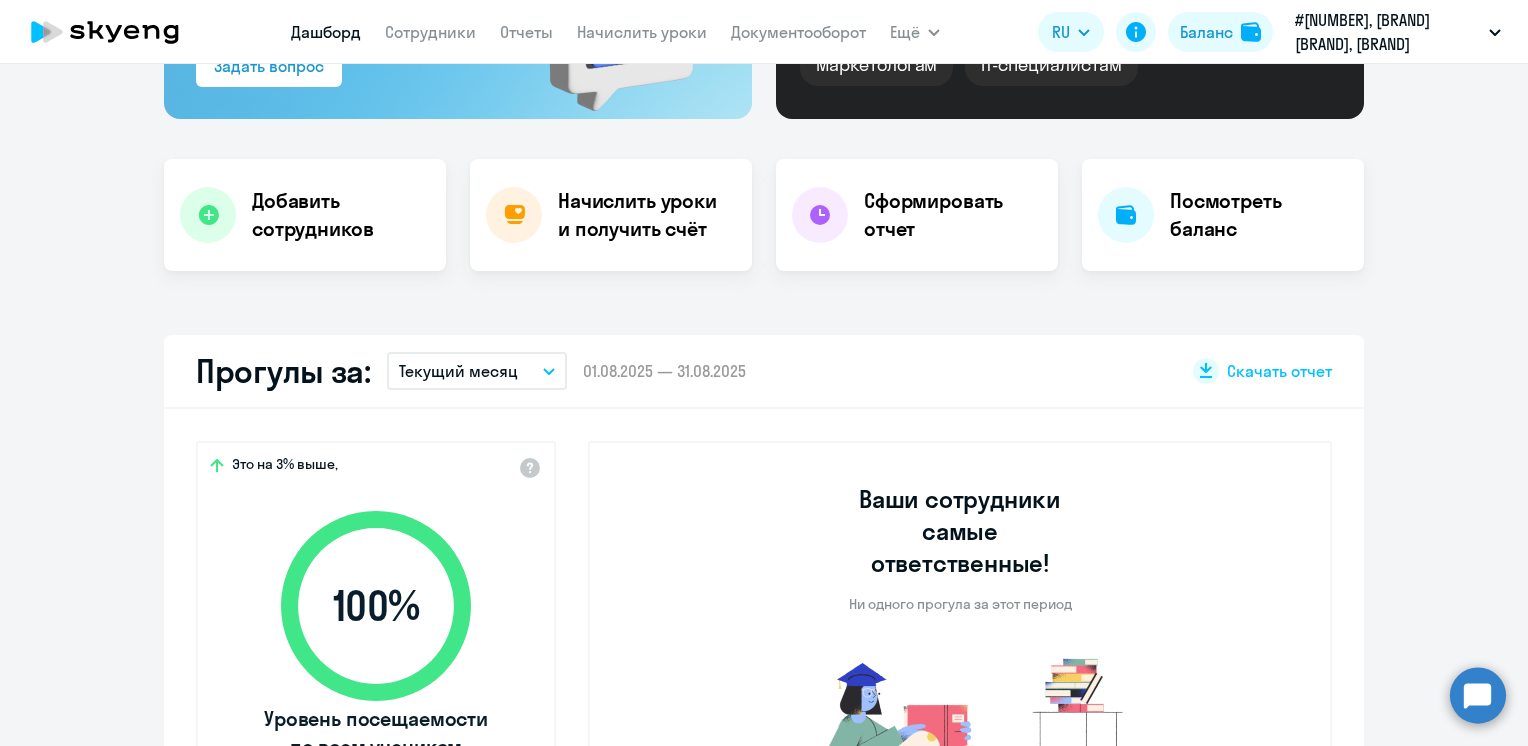 click on "Текущий месяц" at bounding box center [477, 371] 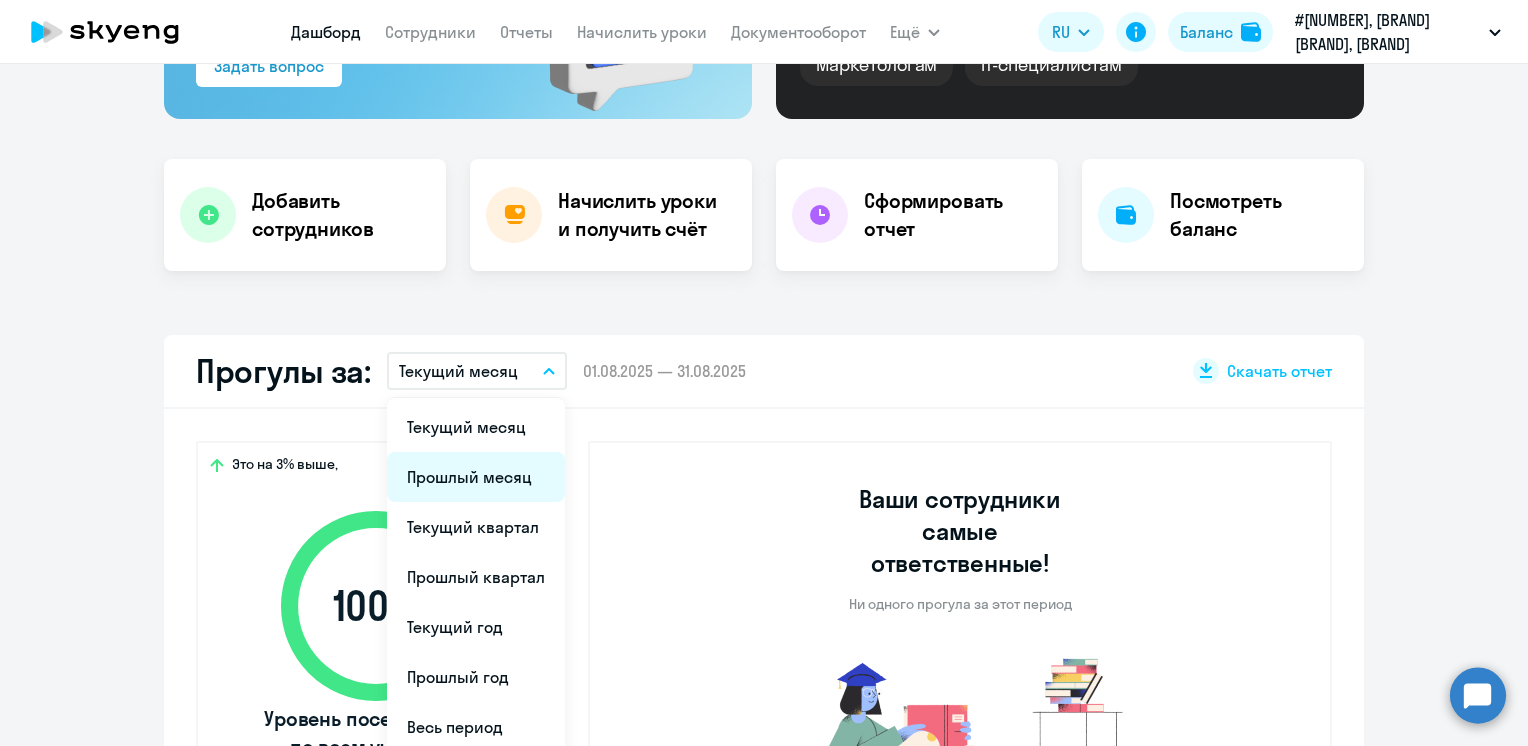 click on "Прошлый месяц" at bounding box center [476, 477] 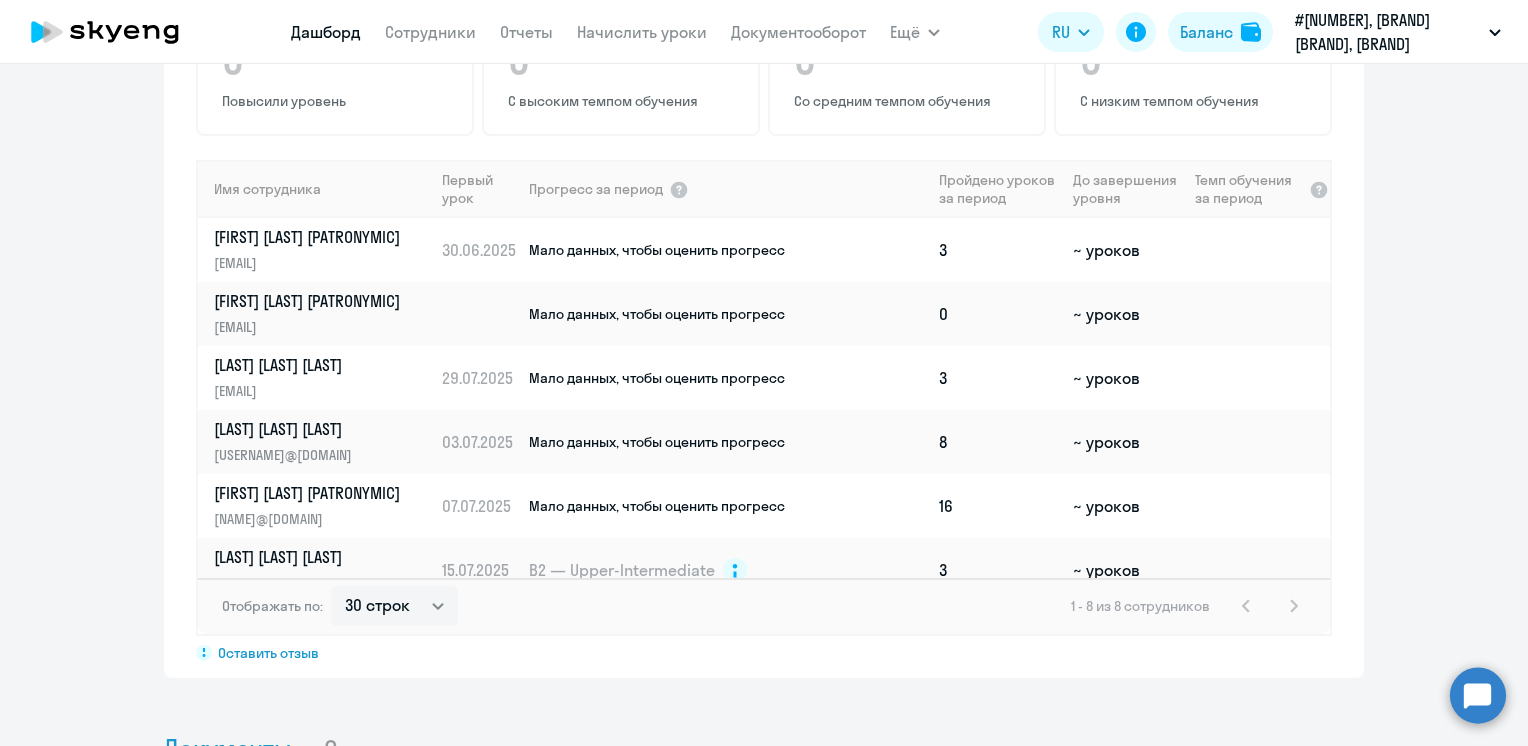 scroll, scrollTop: 1349, scrollLeft: 0, axis: vertical 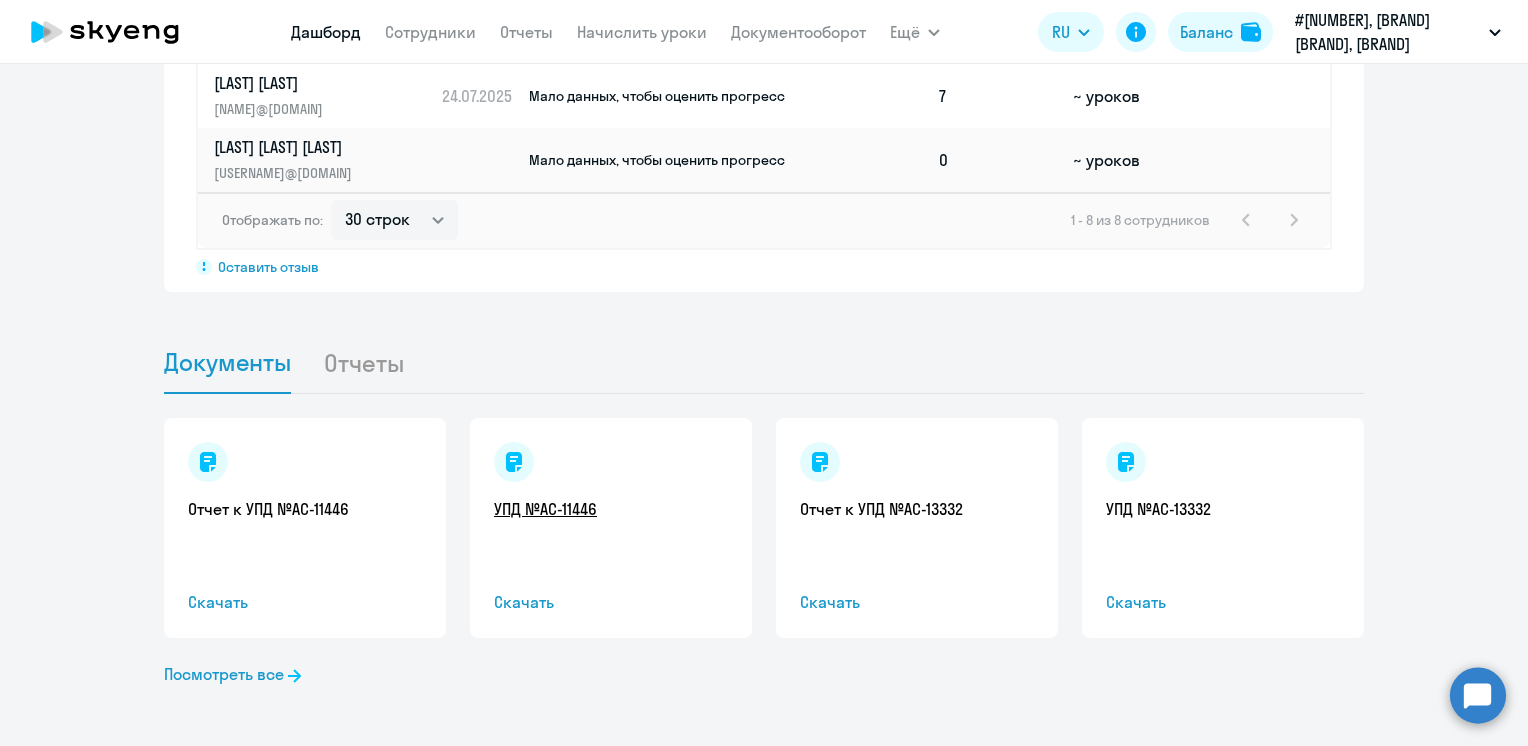 click on "УПД №AC-11446" 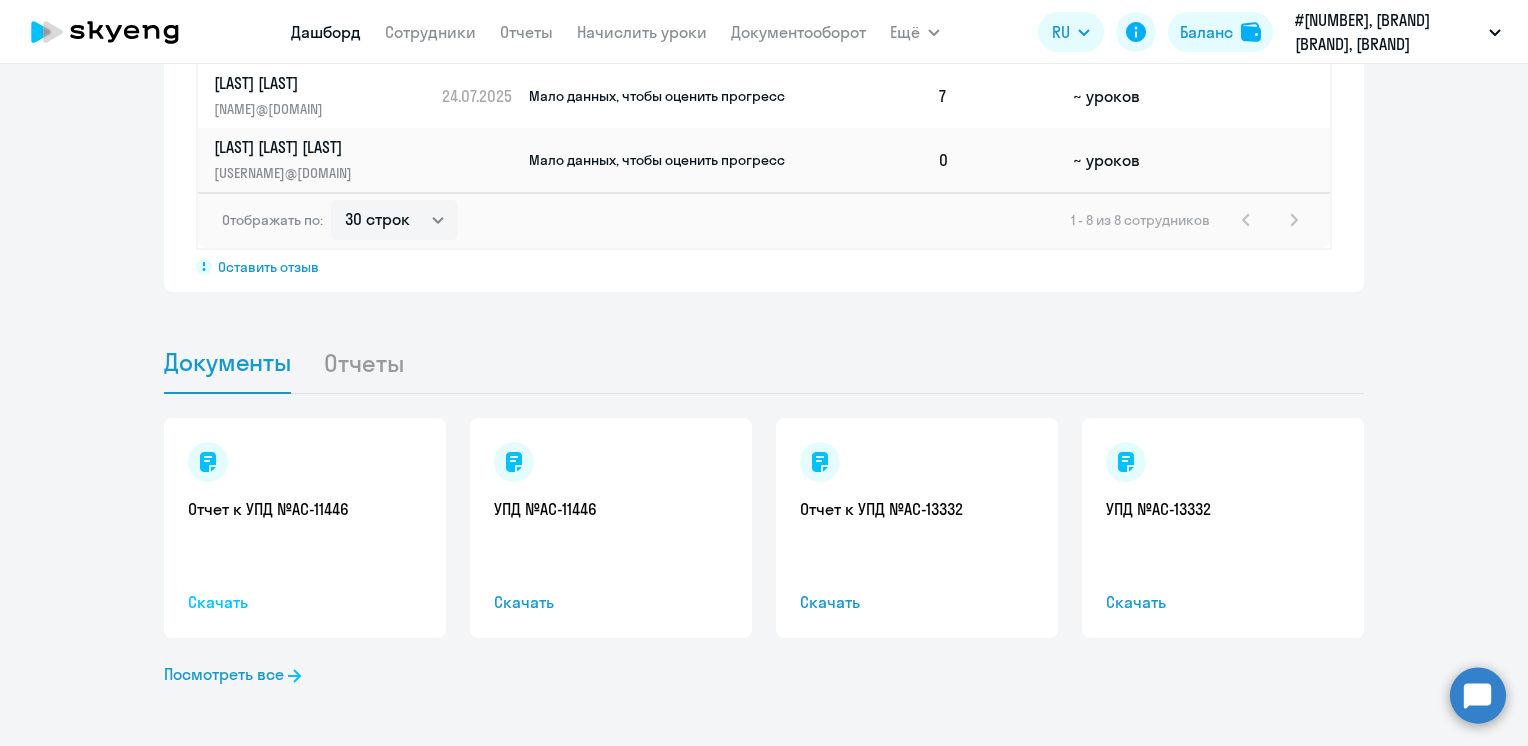 click on "Скачать" 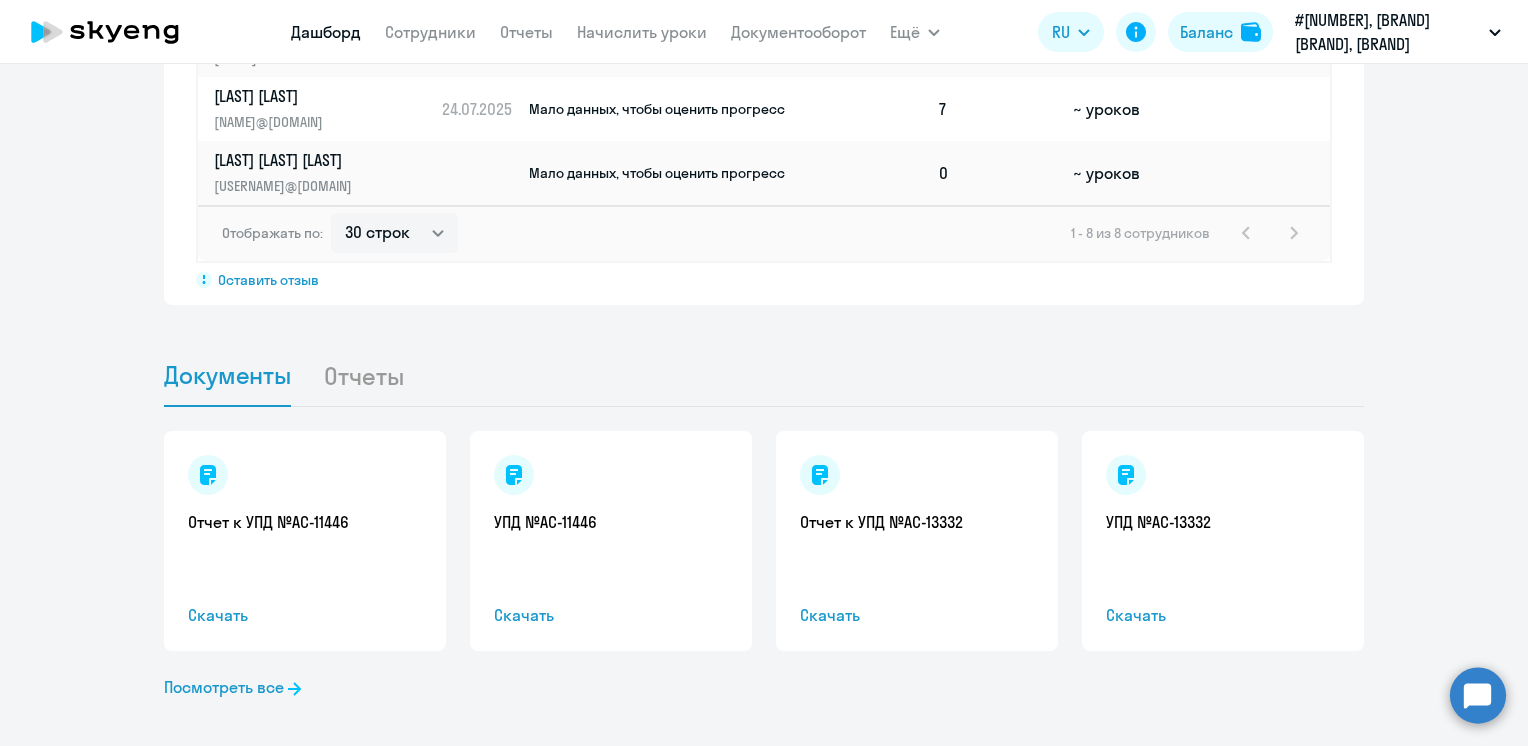 scroll, scrollTop: 1722, scrollLeft: 0, axis: vertical 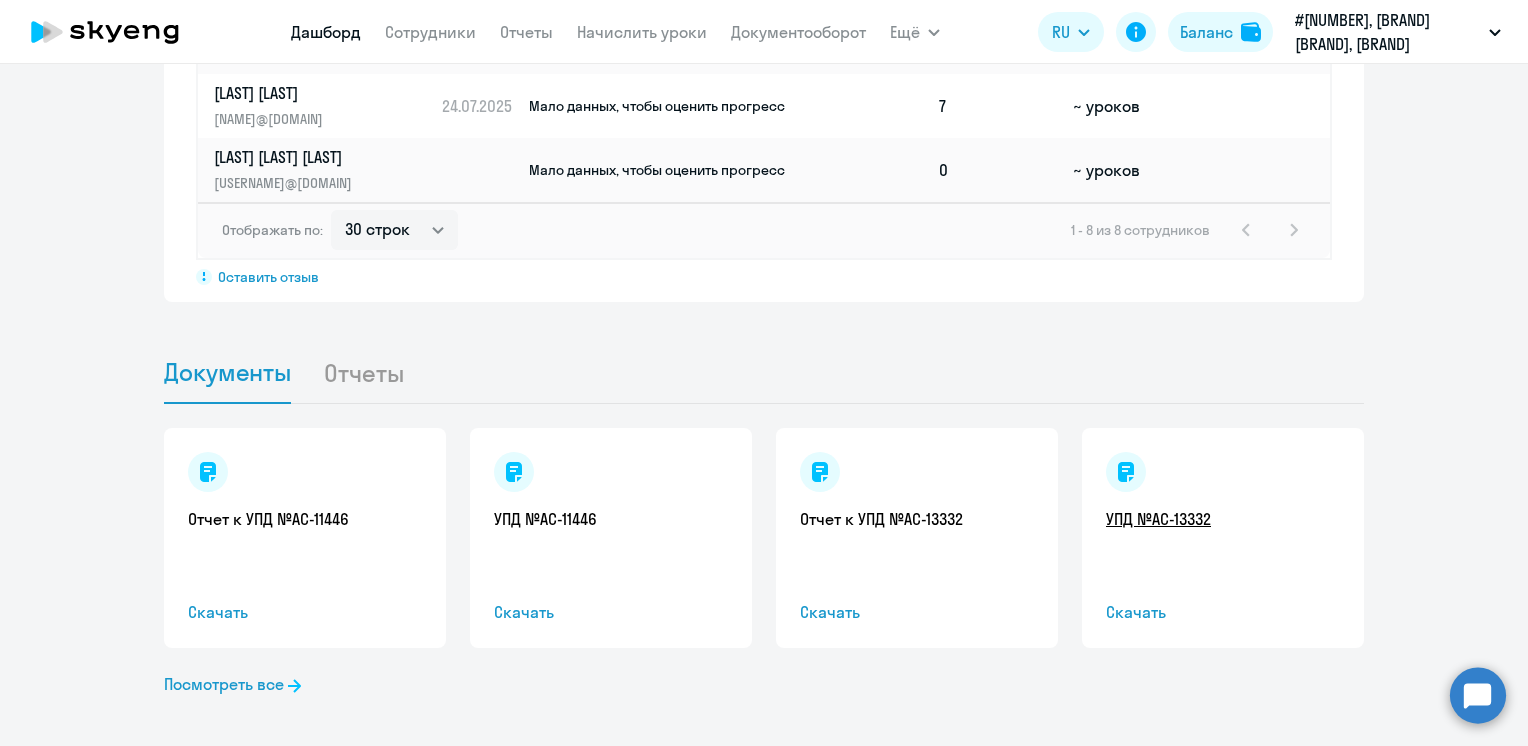click on "УПД №AC-13332" 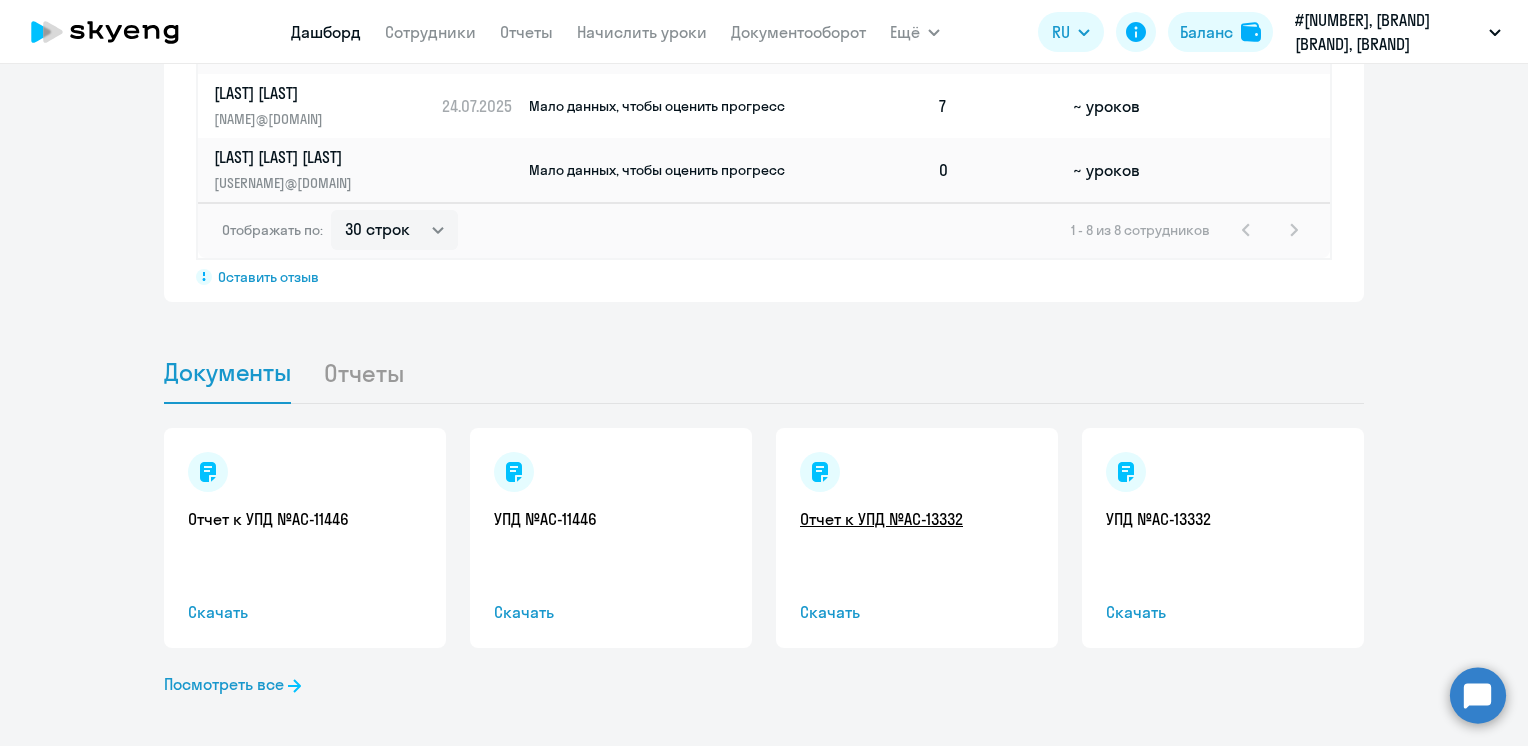 click on "Отчет к УПД №AC-13332" 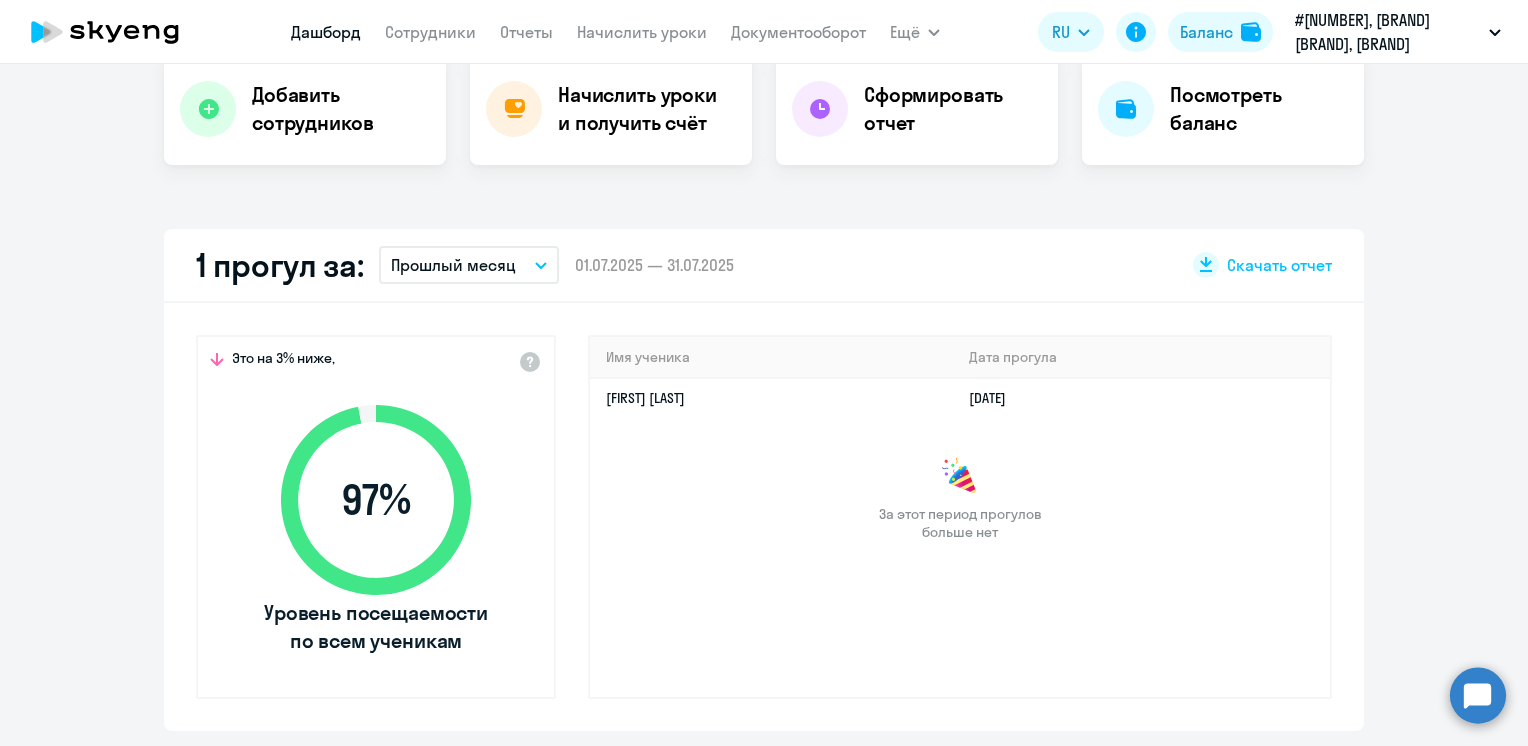 scroll, scrollTop: 429, scrollLeft: 0, axis: vertical 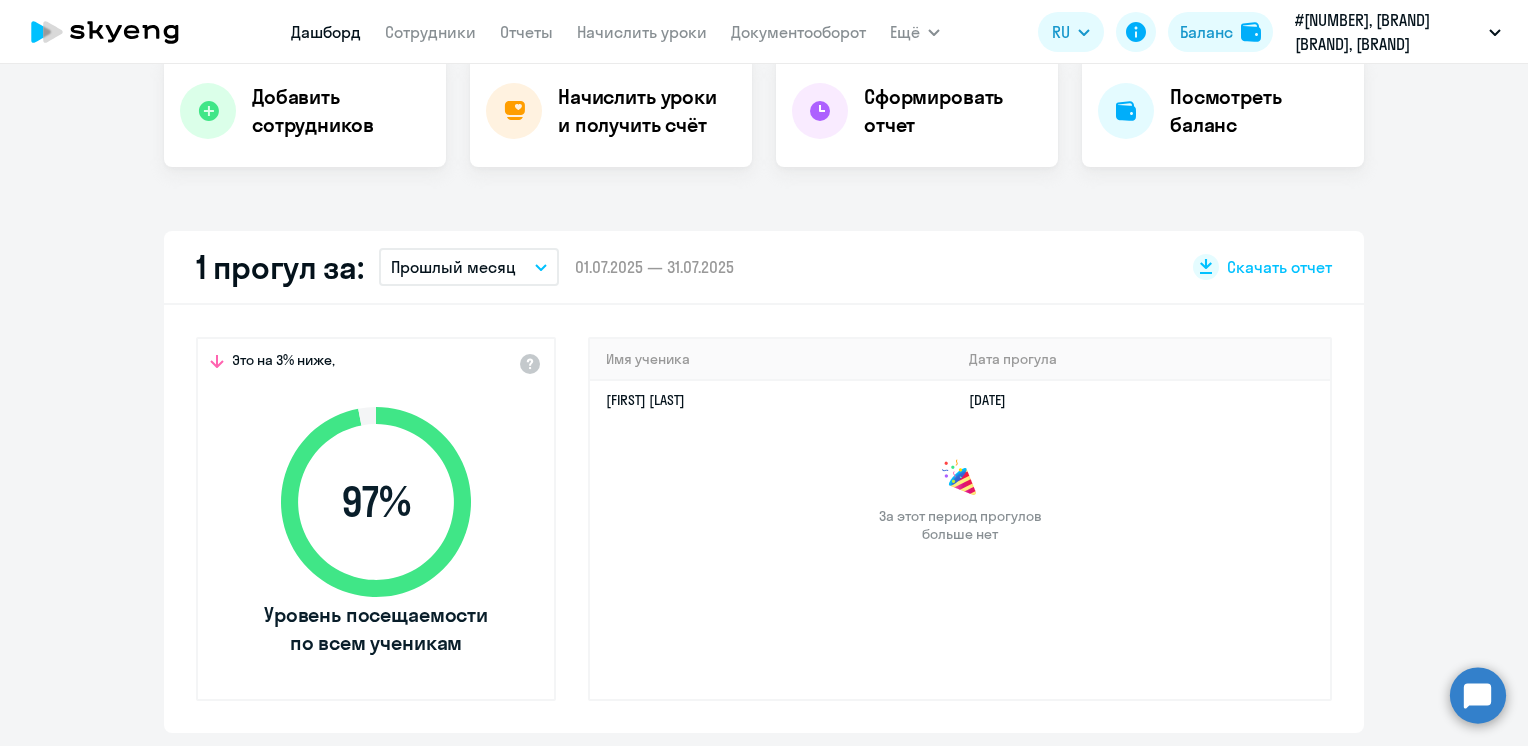 click 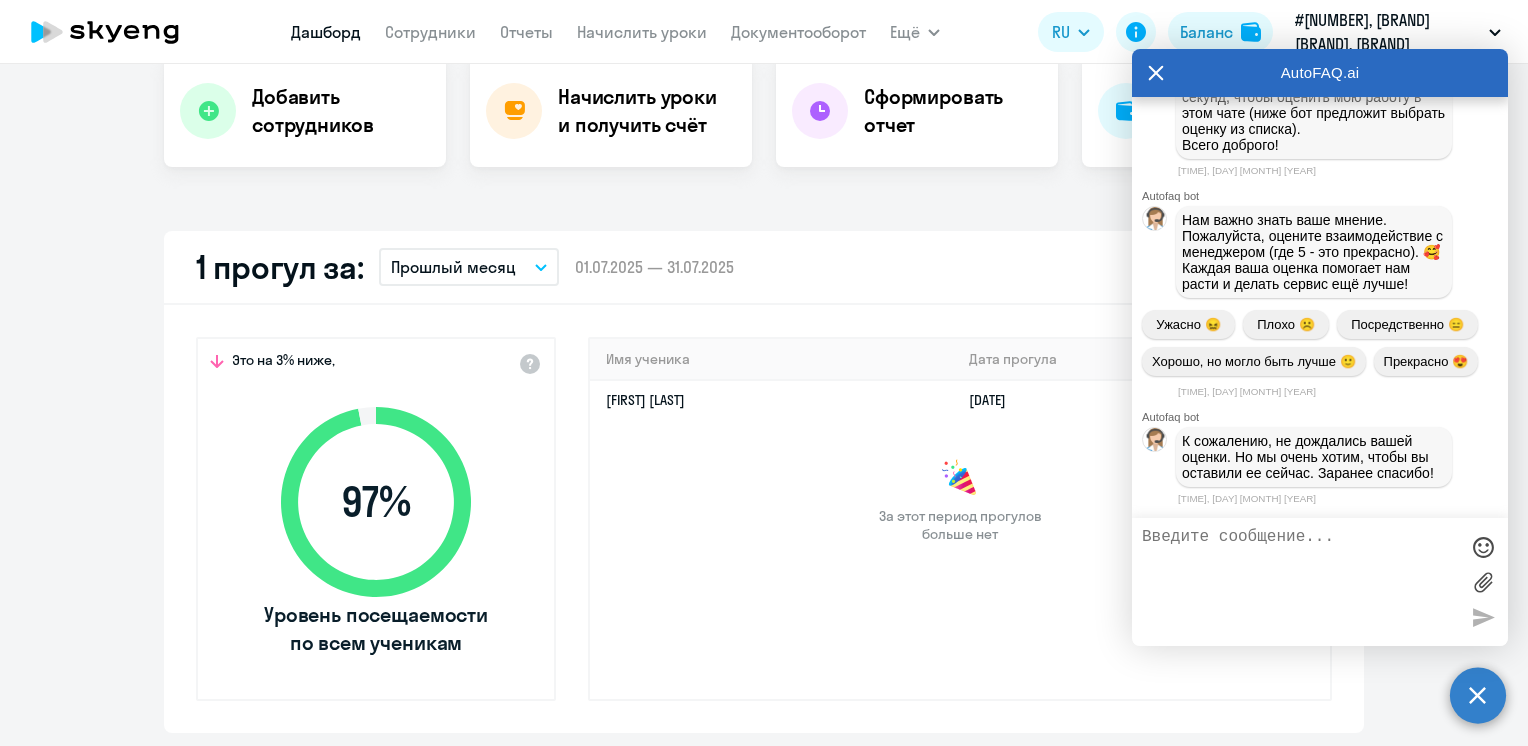 scroll, scrollTop: 2114, scrollLeft: 0, axis: vertical 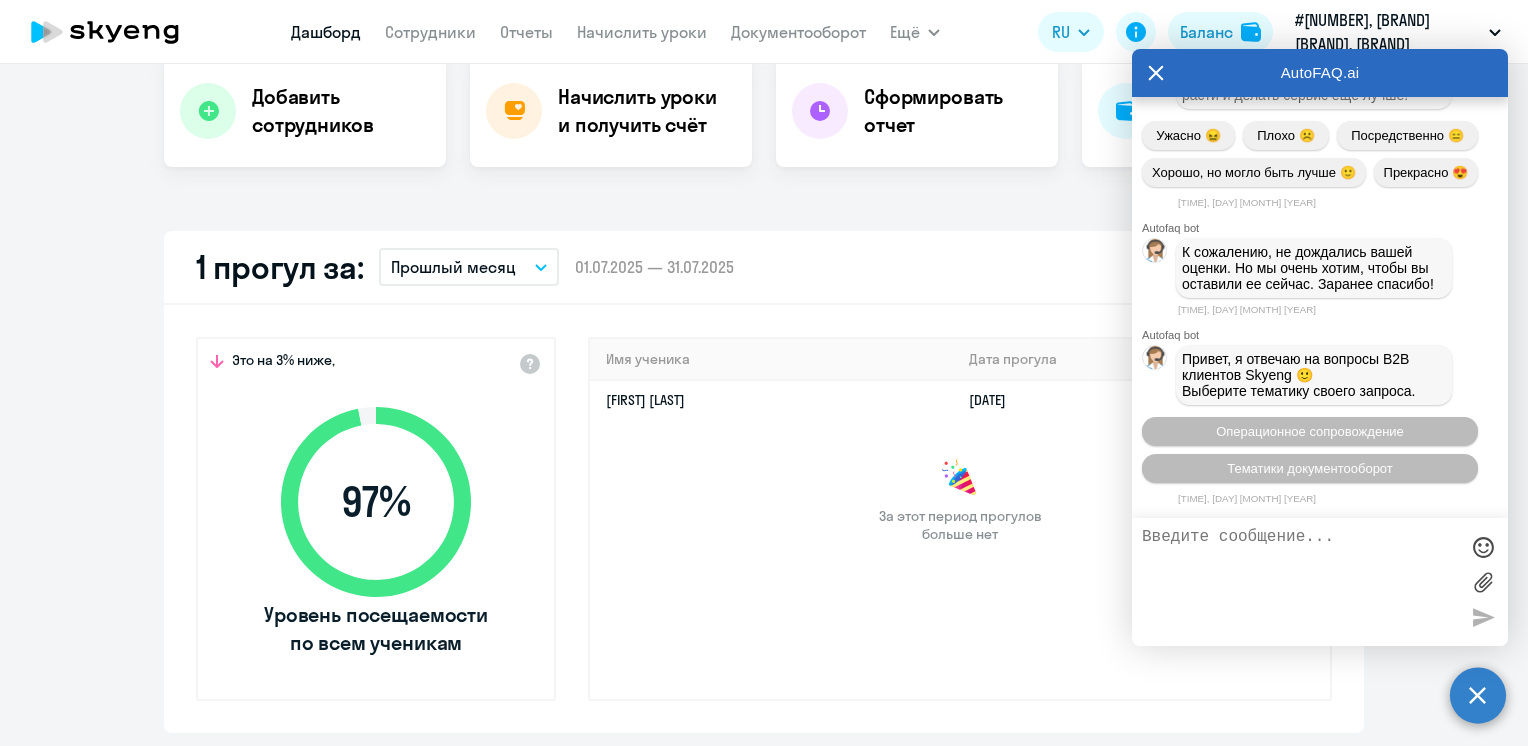 click at bounding box center (1300, 582) 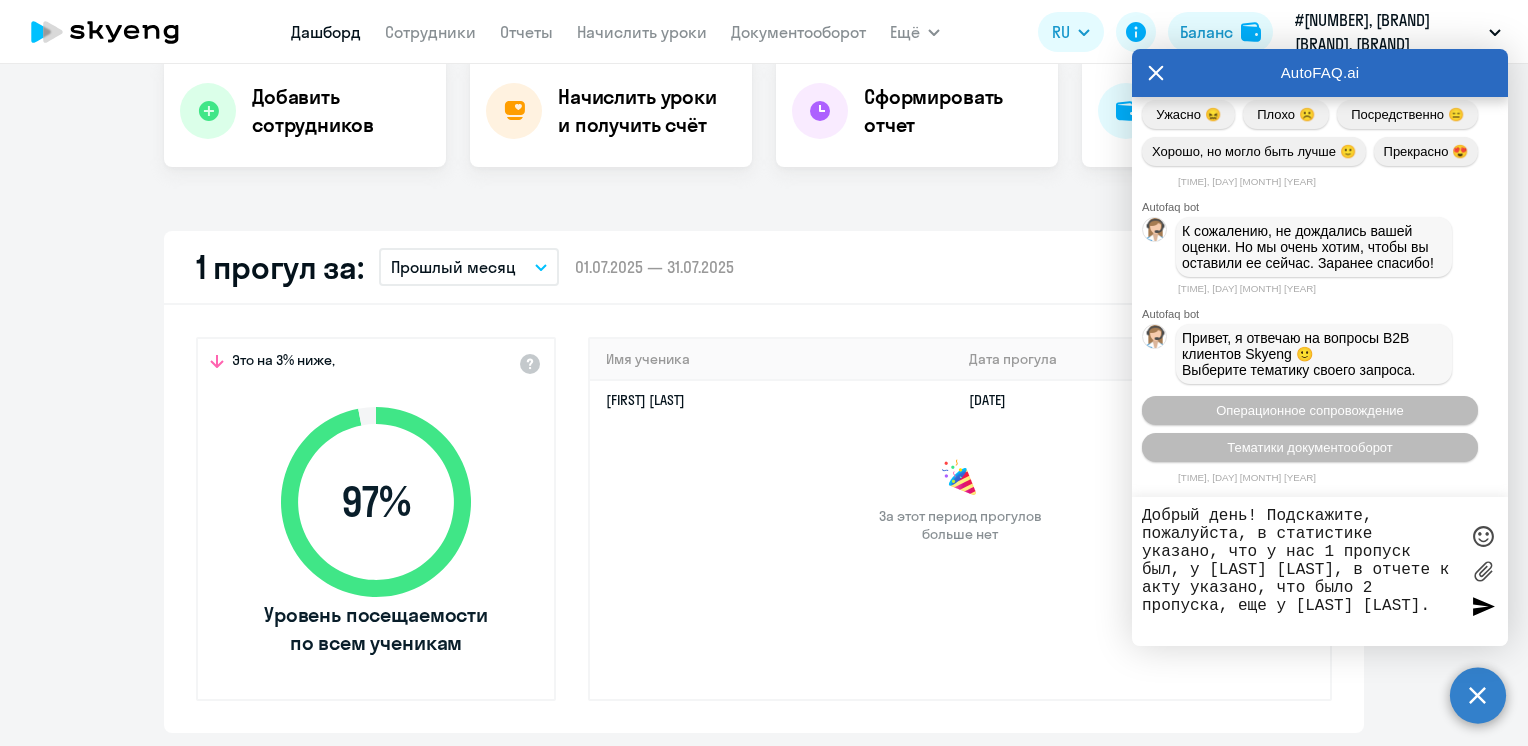 type on "Добрый день! Подскажите, пожалуйста, в статистике указано, что у нас 1 пропуск был, у [LAST] [LAST], в отчете к акту указано, что было 2 пропуска, еще у [LAST] [LAST]." 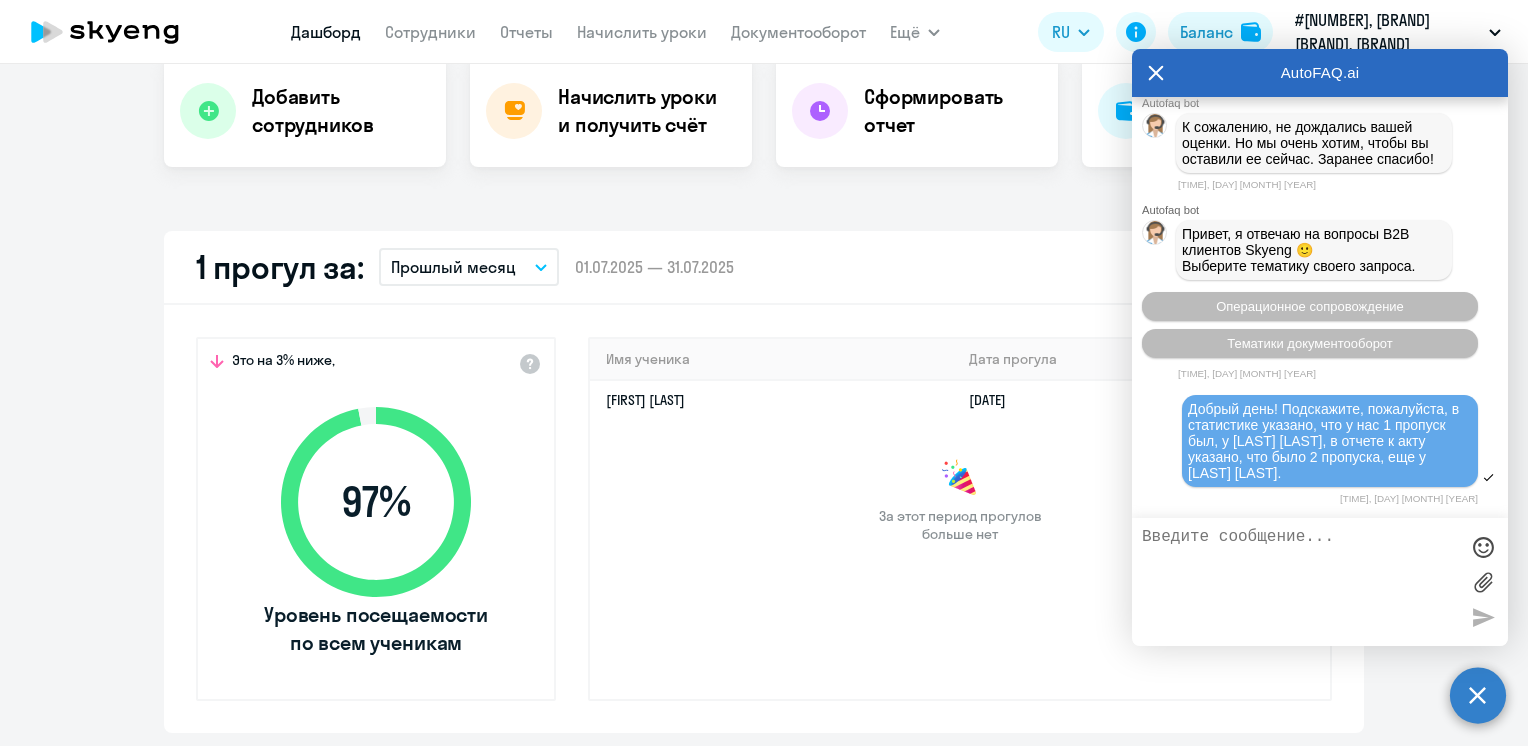 scroll, scrollTop: 2401, scrollLeft: 0, axis: vertical 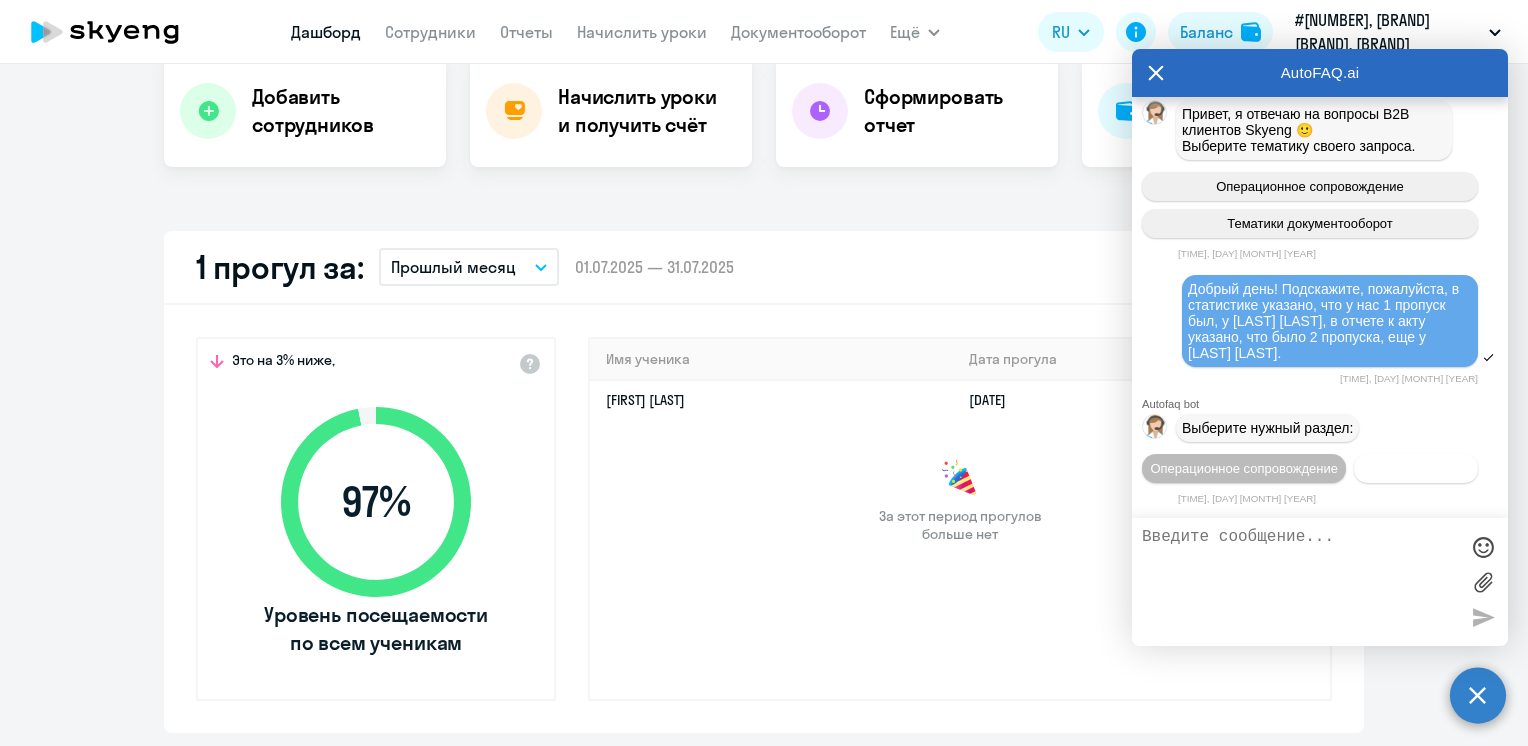 click on "Документооборот" at bounding box center (1416, 468) 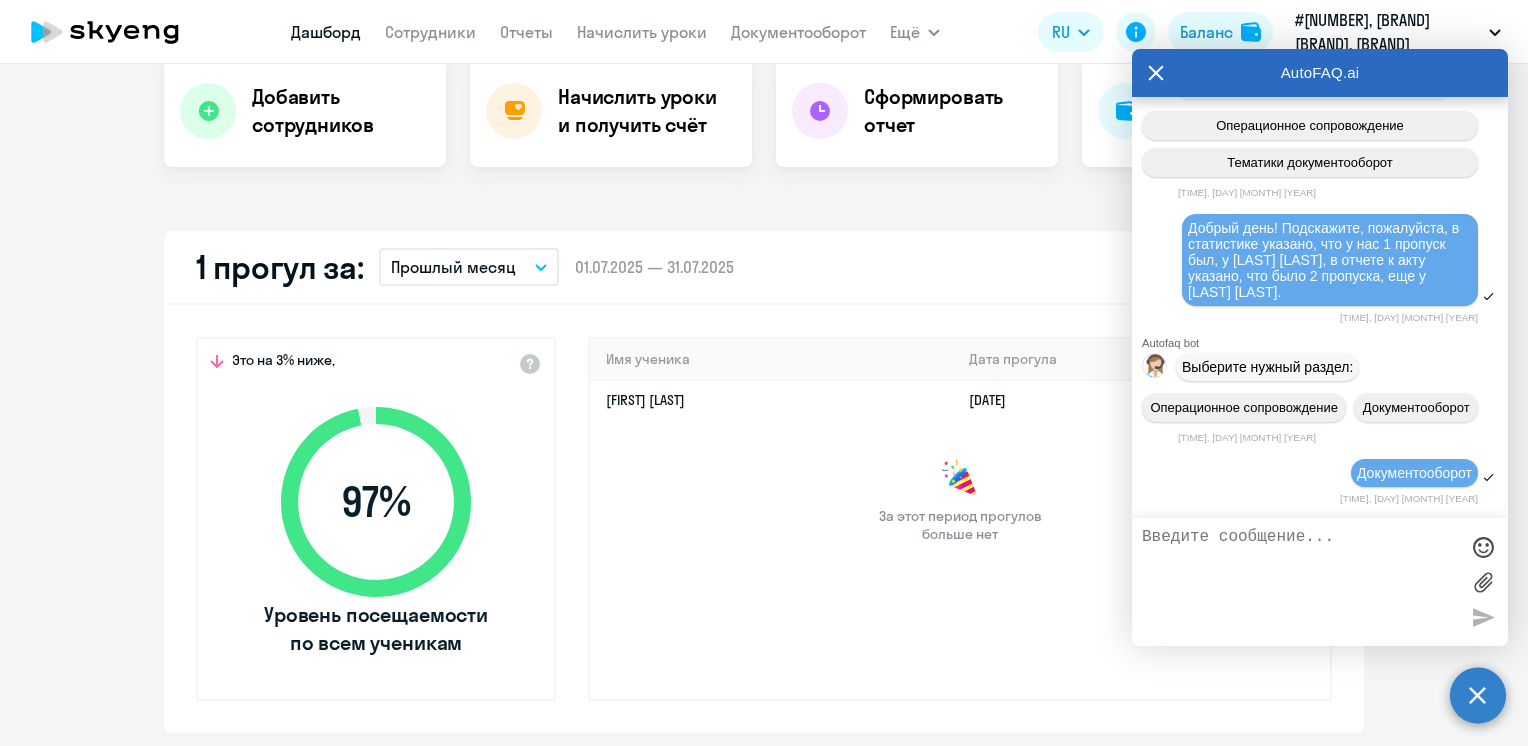 scroll, scrollTop: 2732, scrollLeft: 0, axis: vertical 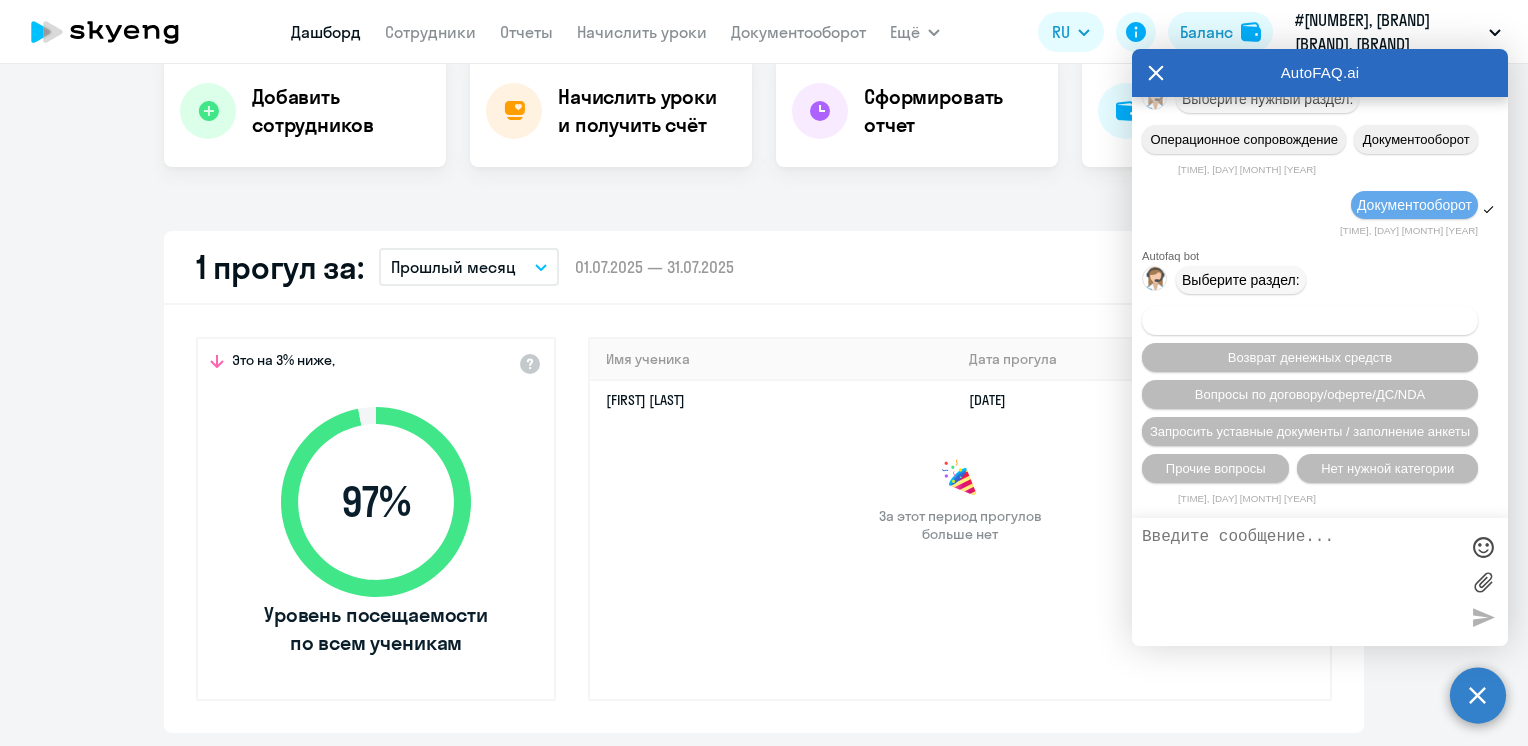 click on "Вопросы по оформлению бух.документов" at bounding box center [1310, 320] 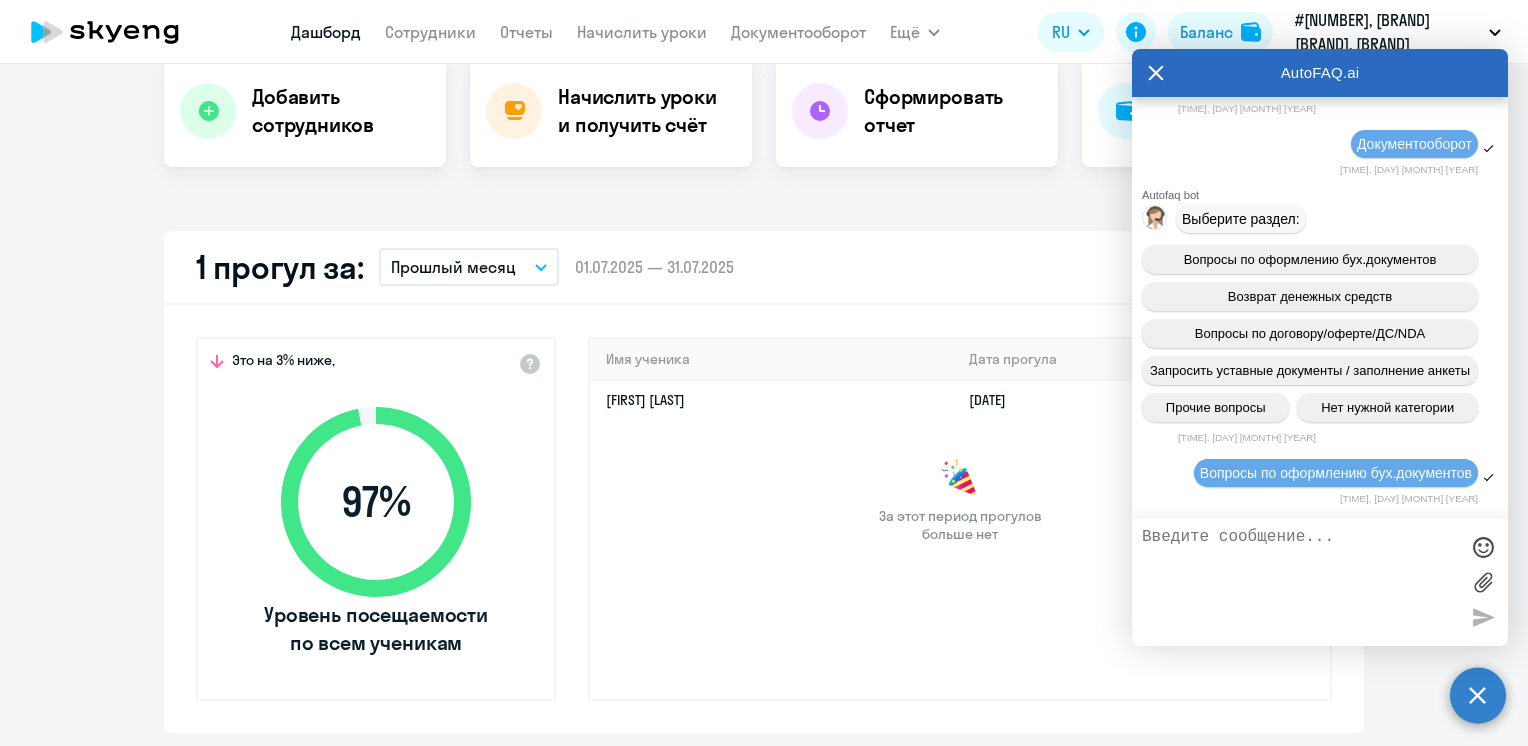 scroll, scrollTop: 2988, scrollLeft: 0, axis: vertical 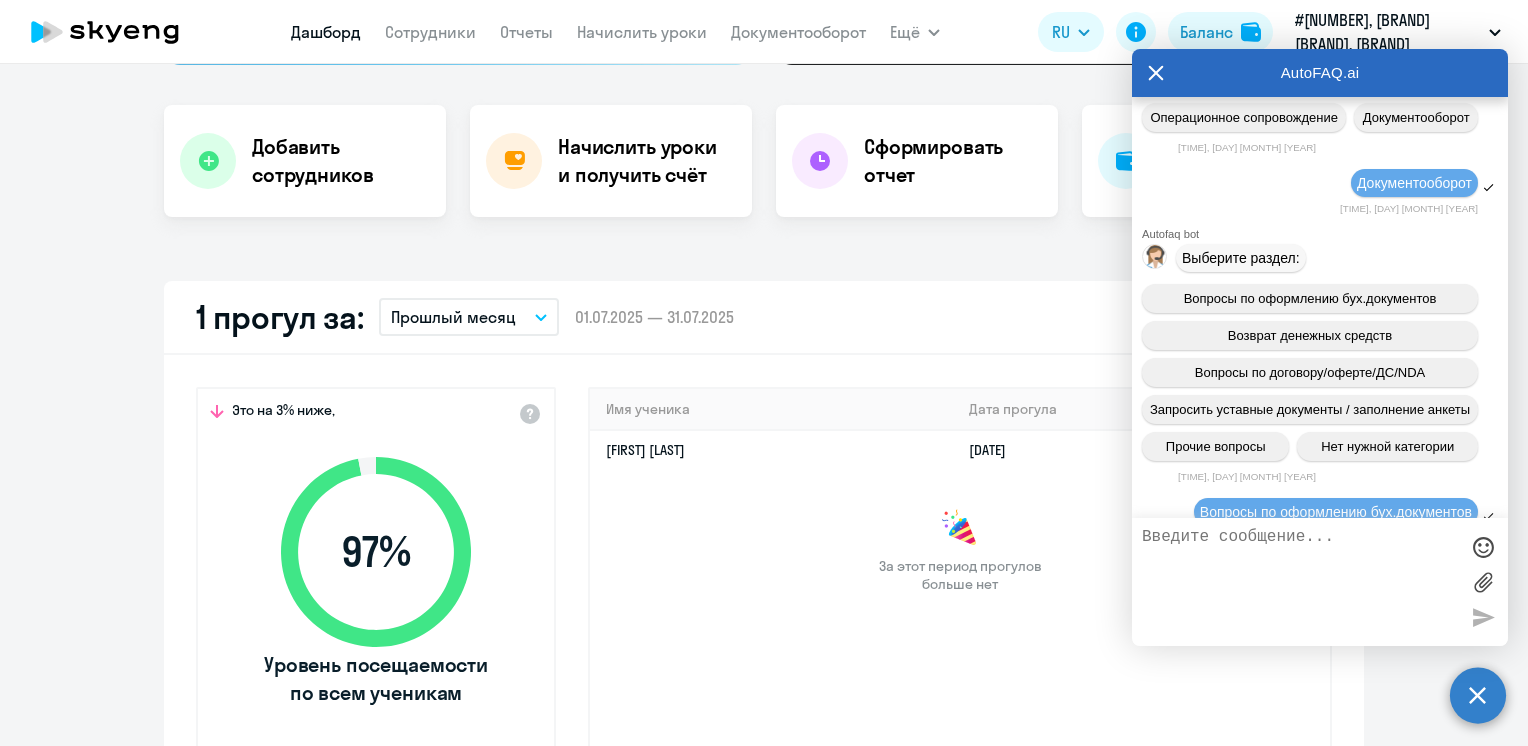 drag, startPoint x: 1192, startPoint y: 212, endPoint x: 1427, endPoint y: 278, distance: 244.0922 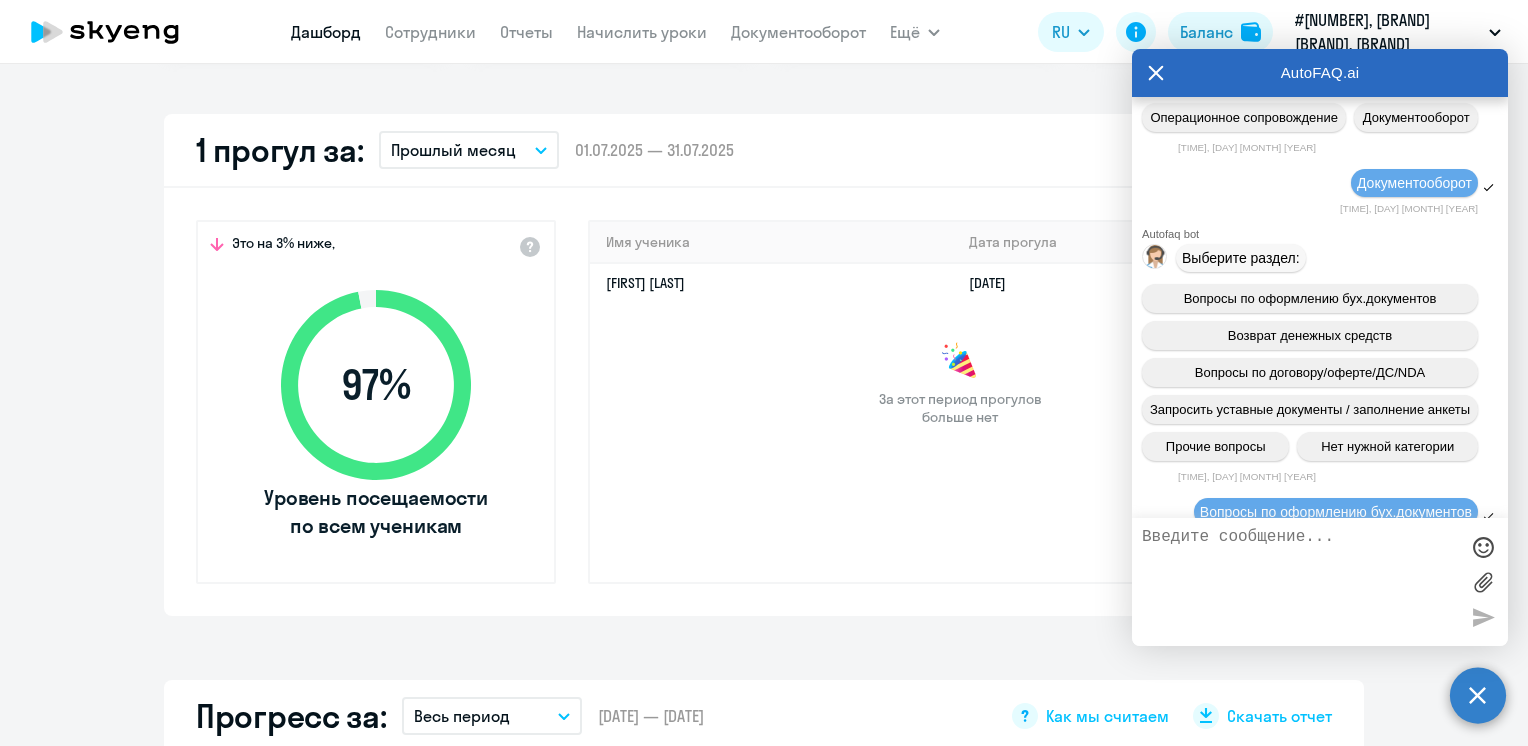 scroll, scrollTop: 544, scrollLeft: 0, axis: vertical 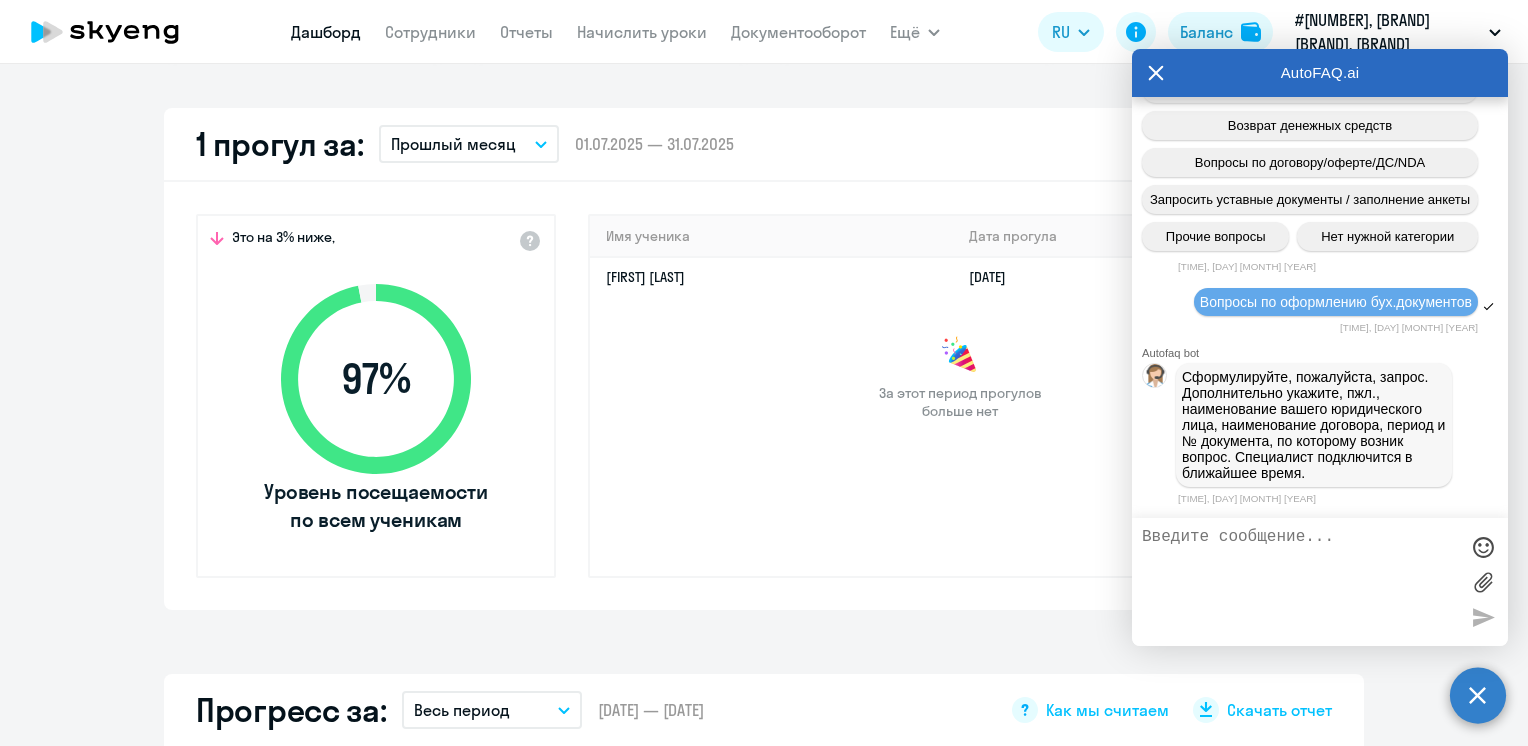 click at bounding box center (1300, 582) 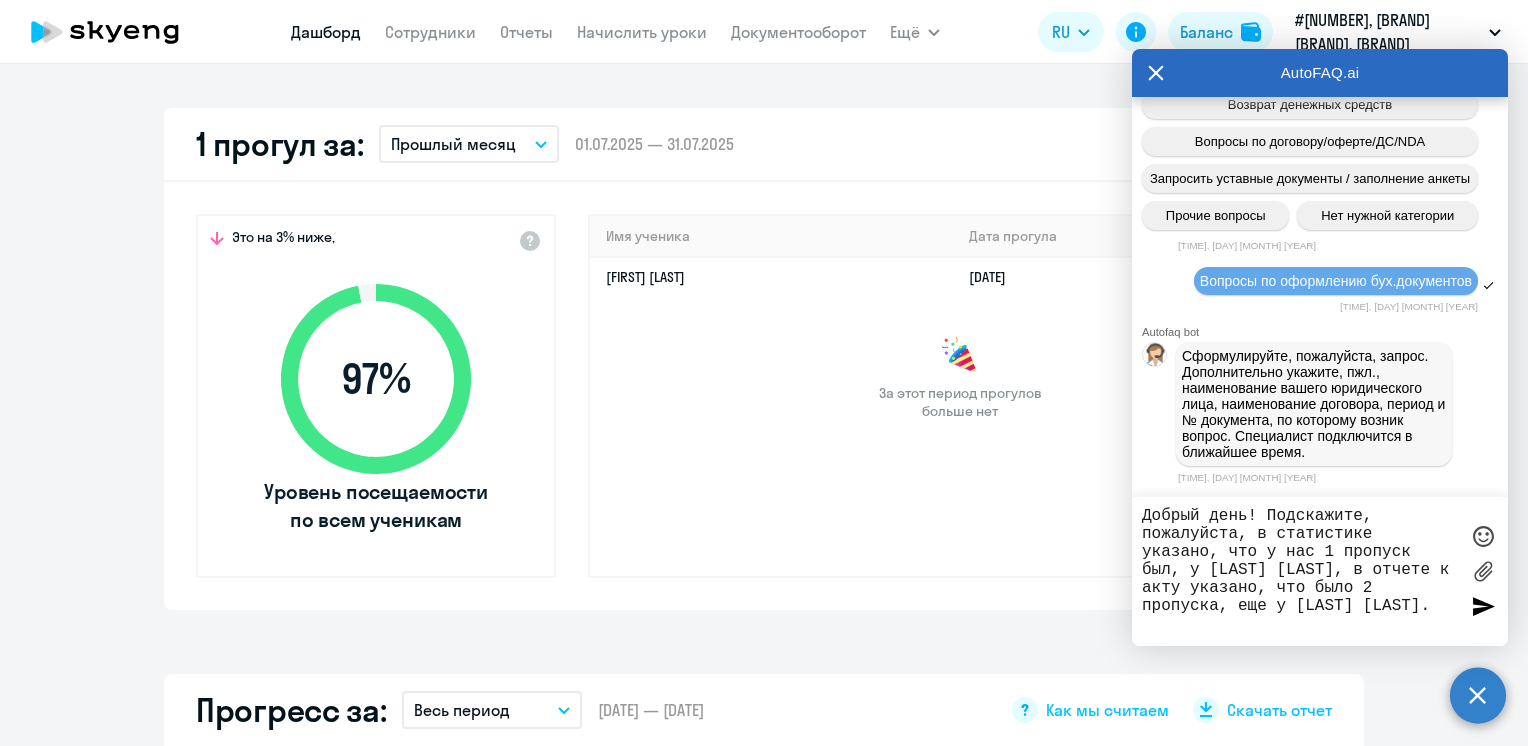 type on "Добрый день! Подскажите, пожалуйста, в статистике указано, что у нас 1 пропуск был, у [LAST] [LAST], в отчете к акту указано, что было 2 пропуска, еще у [LAST] [LAST]." 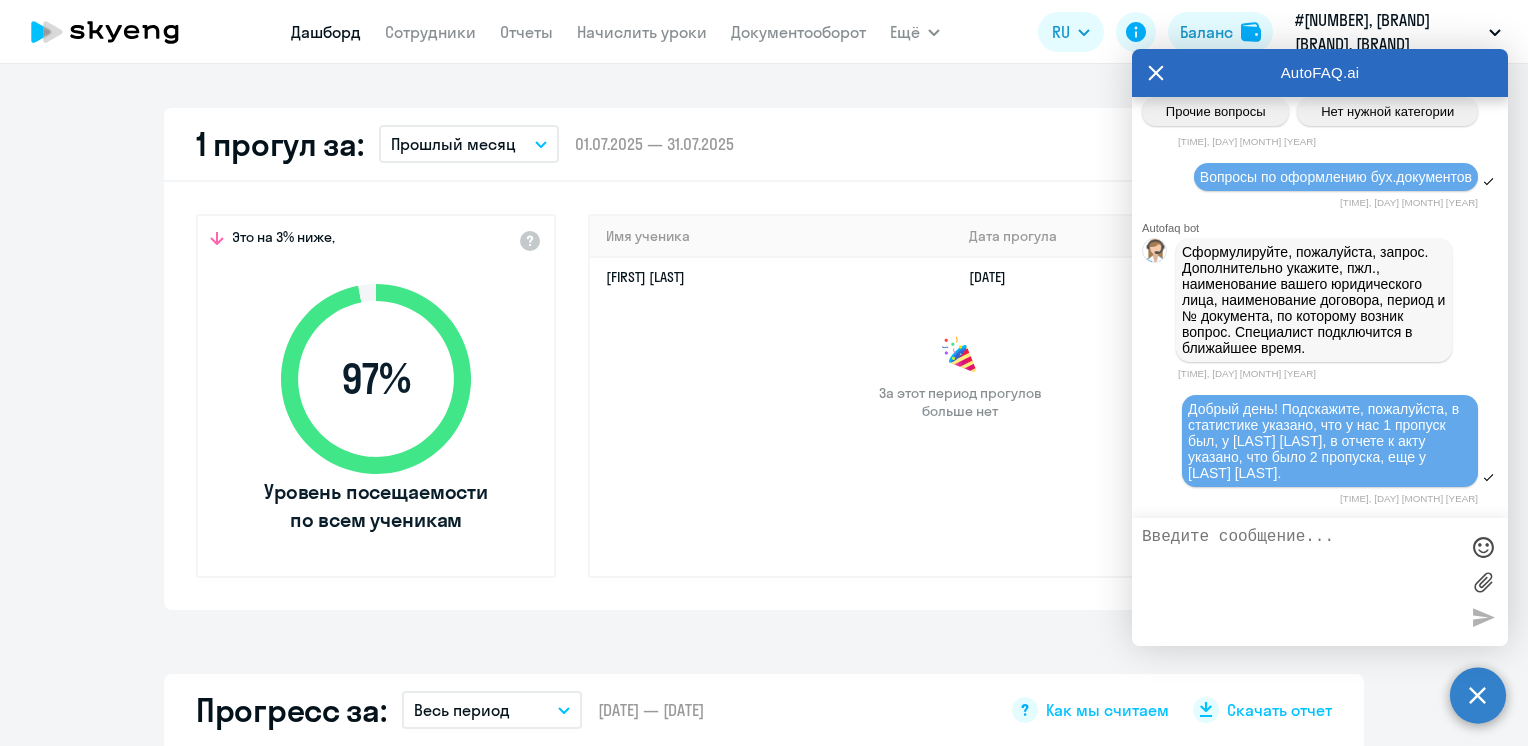 scroll, scrollTop: 3118, scrollLeft: 0, axis: vertical 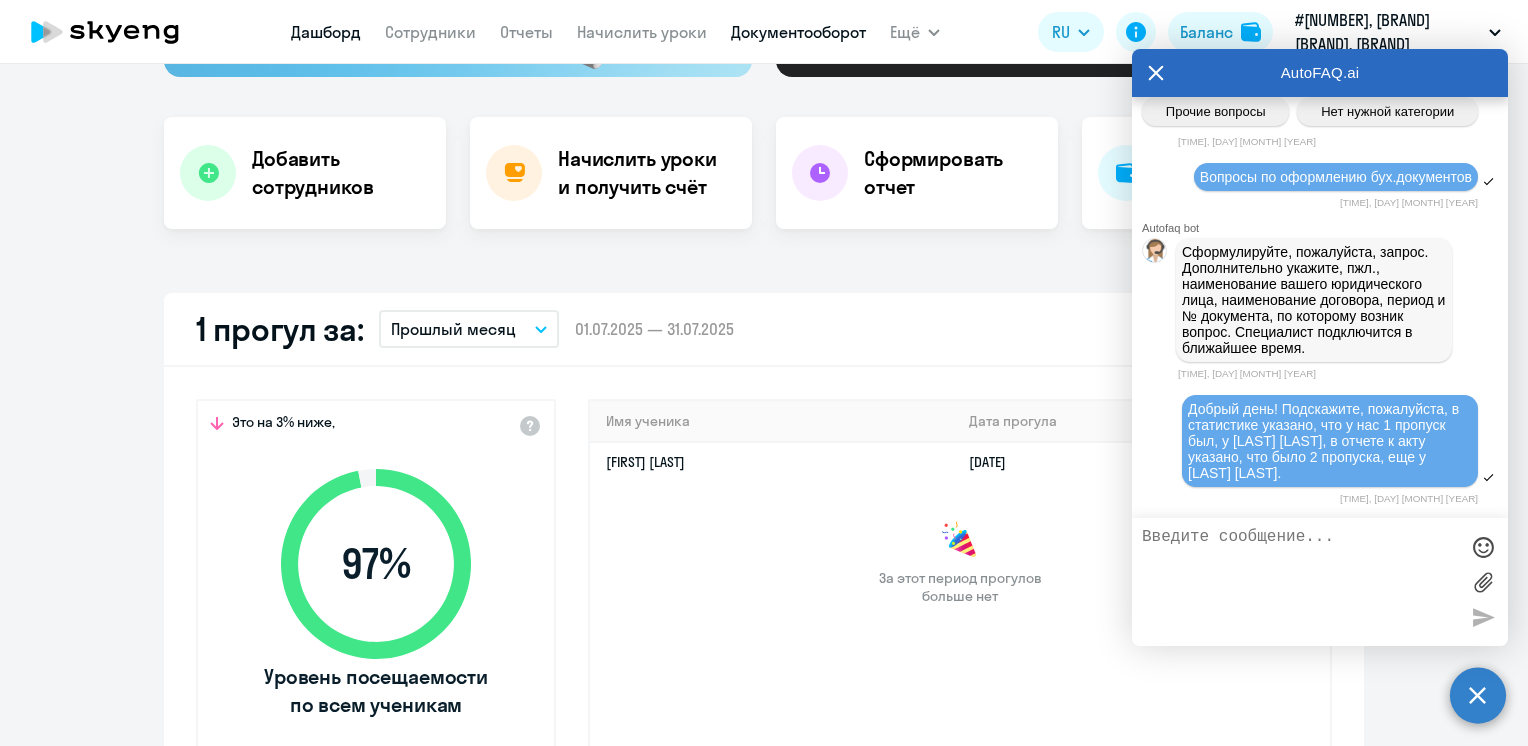 click on "Документооборот" at bounding box center (798, 32) 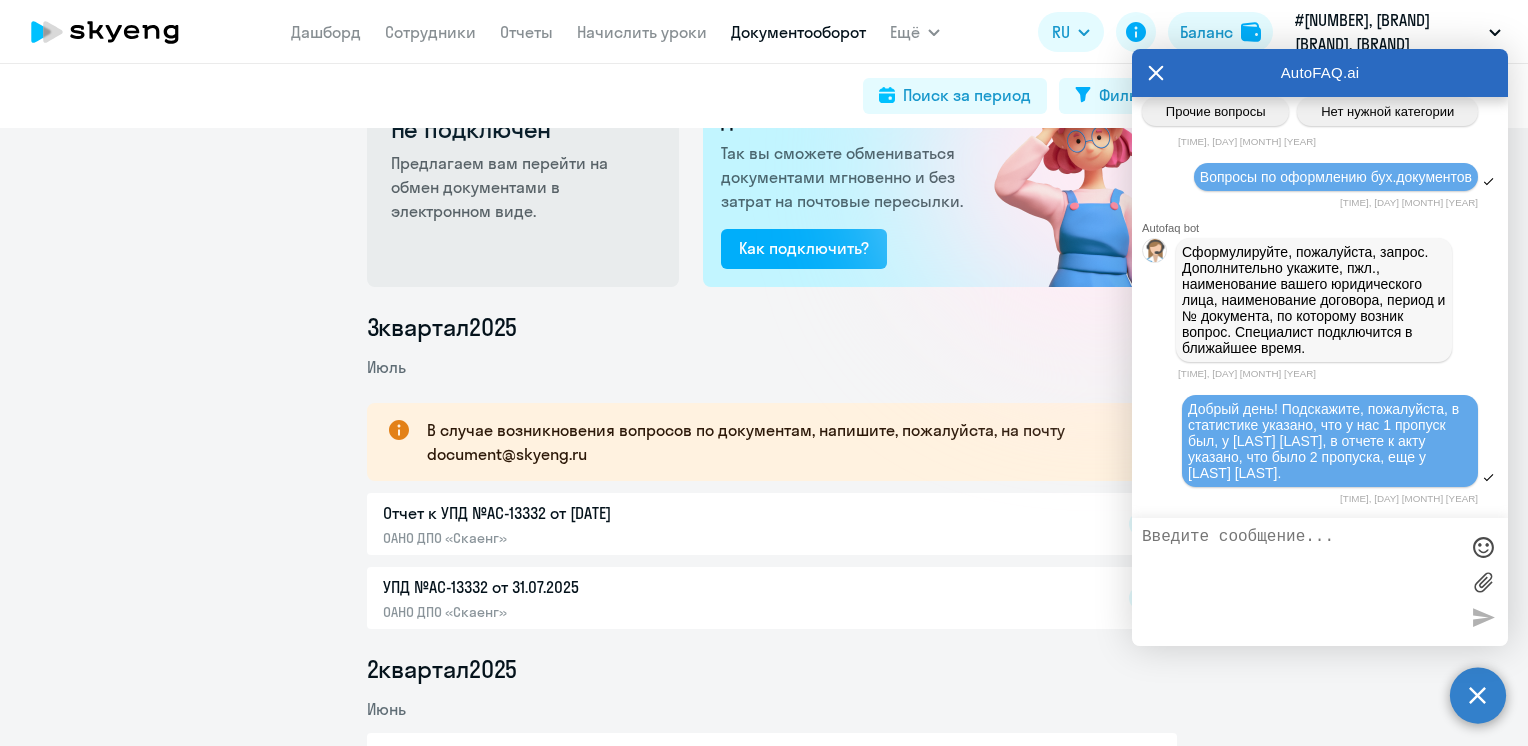 scroll, scrollTop: 0, scrollLeft: 0, axis: both 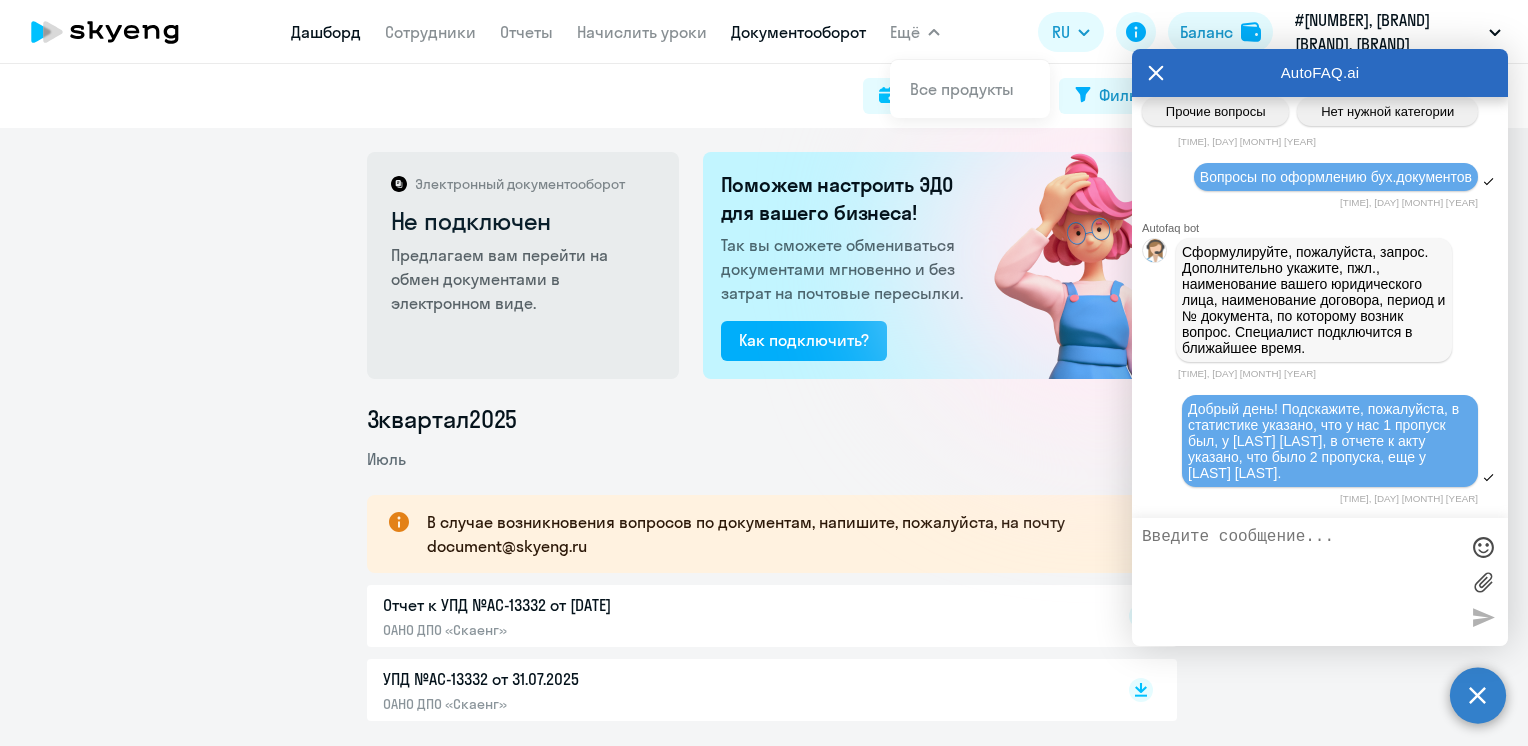 click on "Дашборд" at bounding box center [326, 32] 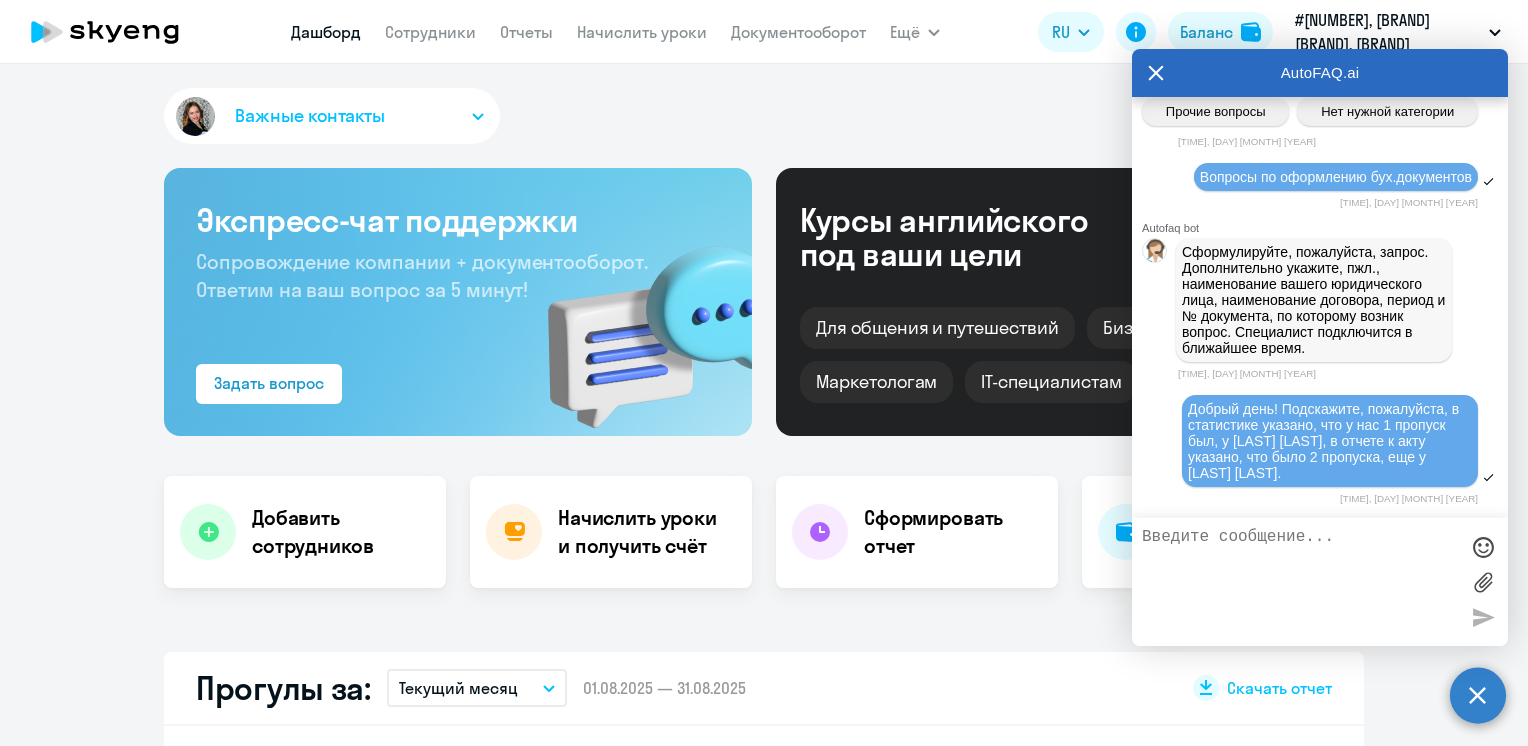 select on "30" 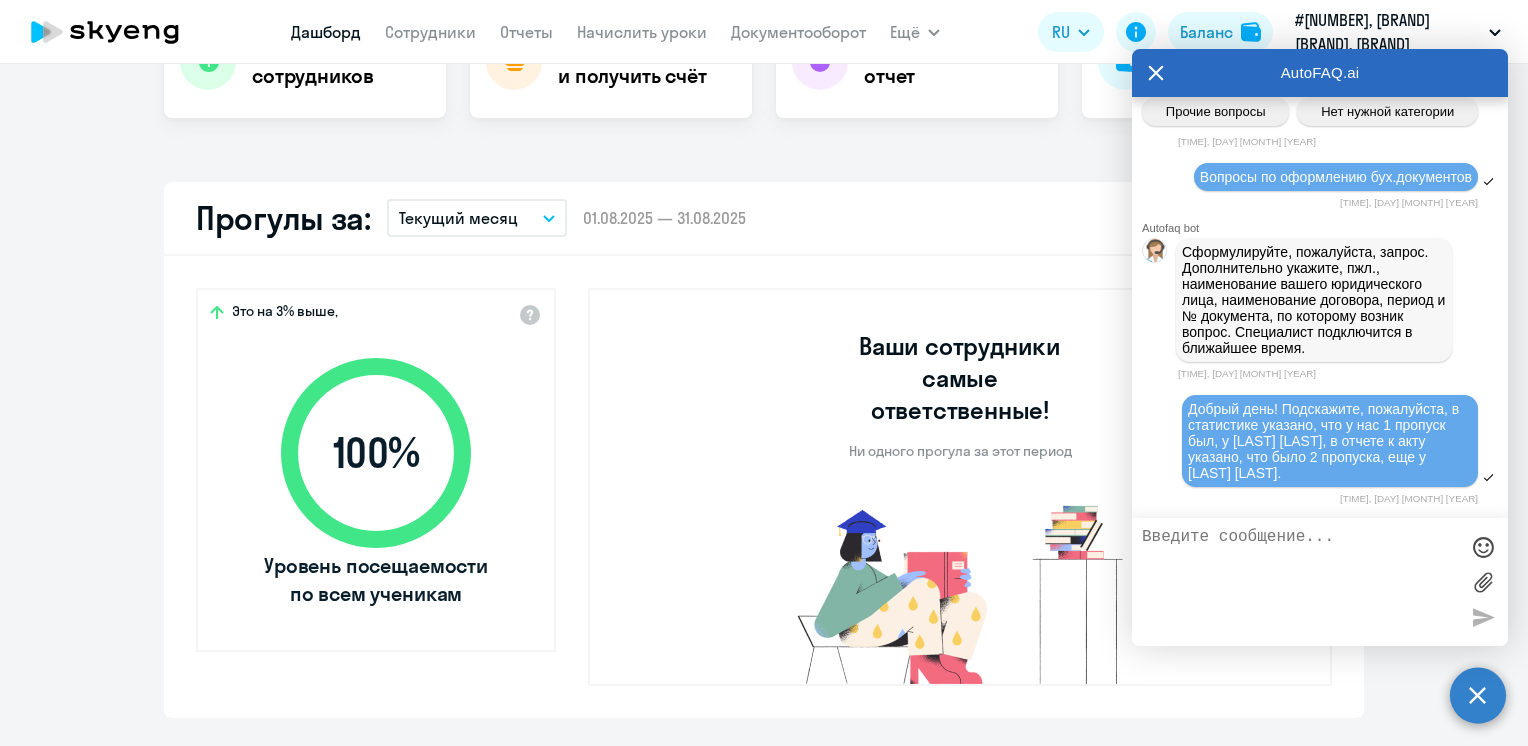 scroll, scrollTop: 474, scrollLeft: 0, axis: vertical 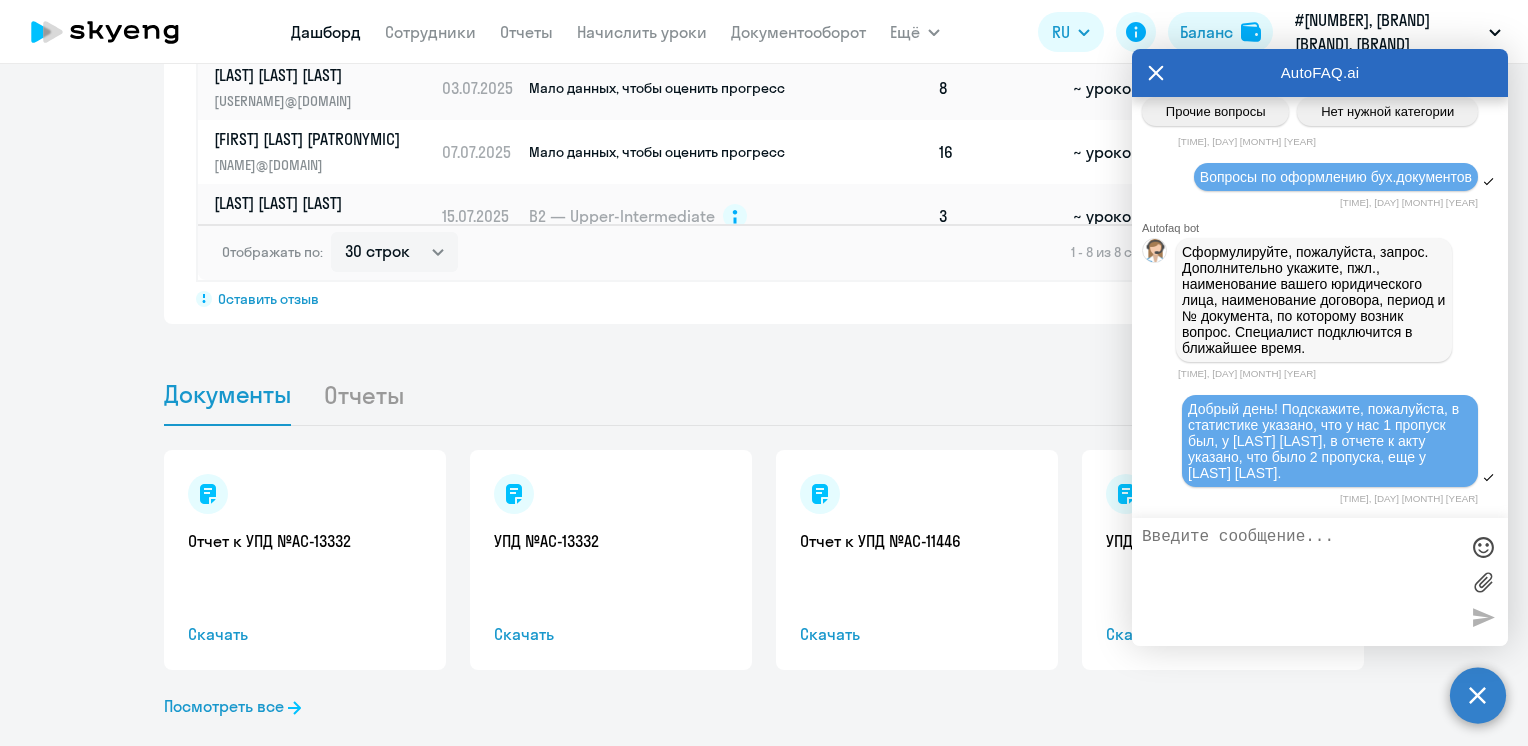 paste on "https://api-business.skyeng.ru/api/v2/contracts/[NUMBER]/dashboard/recent-documents/file/[DATE]_[HASH].pdf" 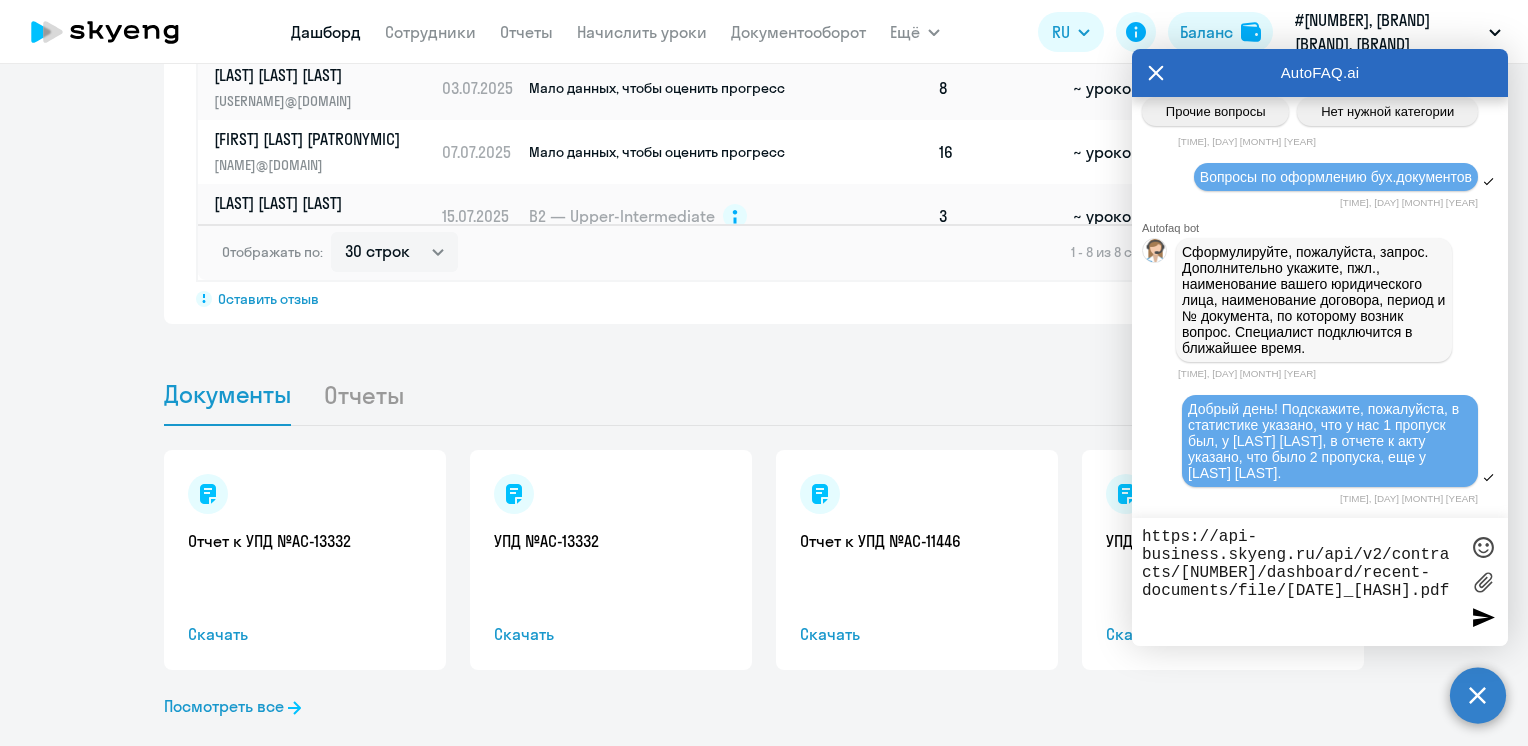 drag, startPoint x: 1247, startPoint y: 616, endPoint x: 1135, endPoint y: 540, distance: 135.3514 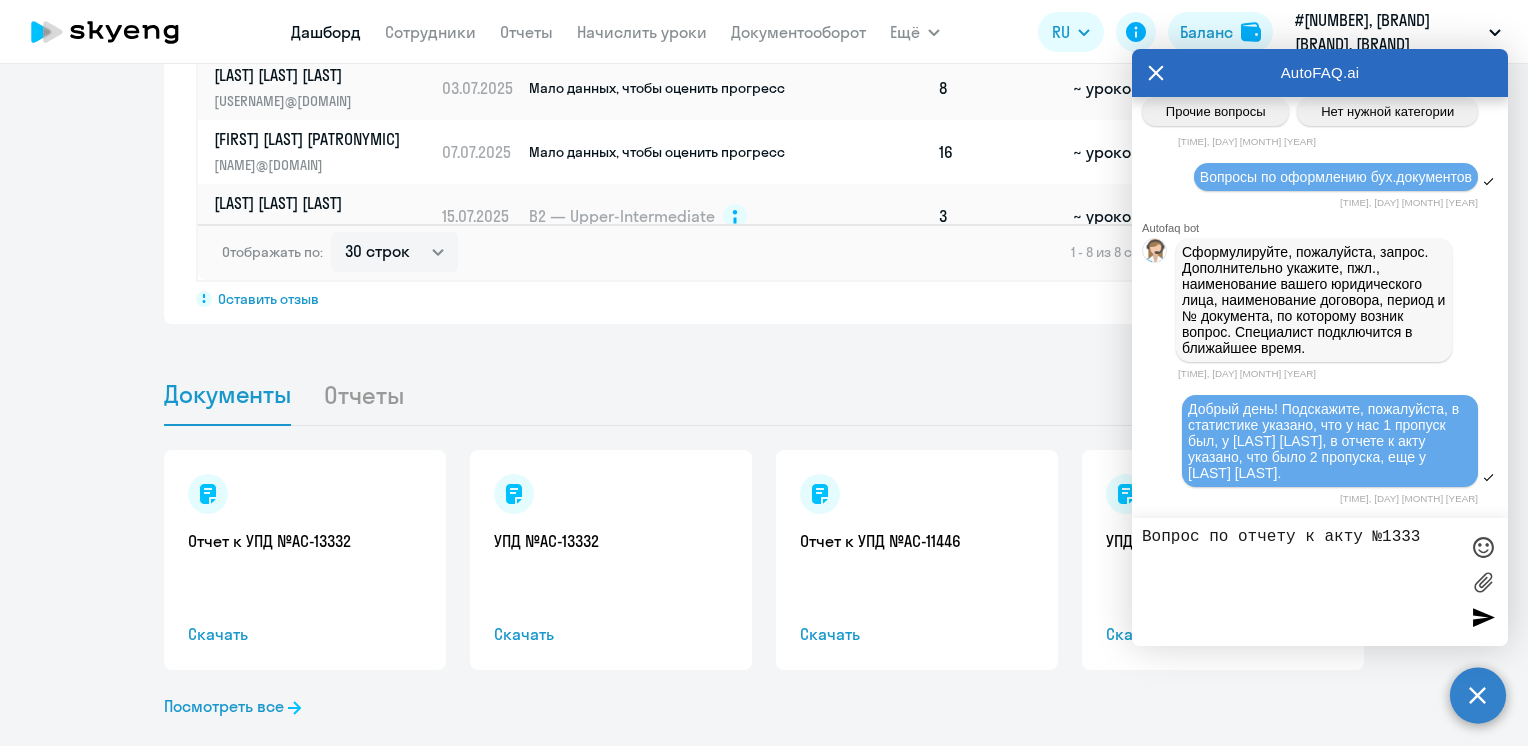 type on "Вопрос по отчету к акту №13332" 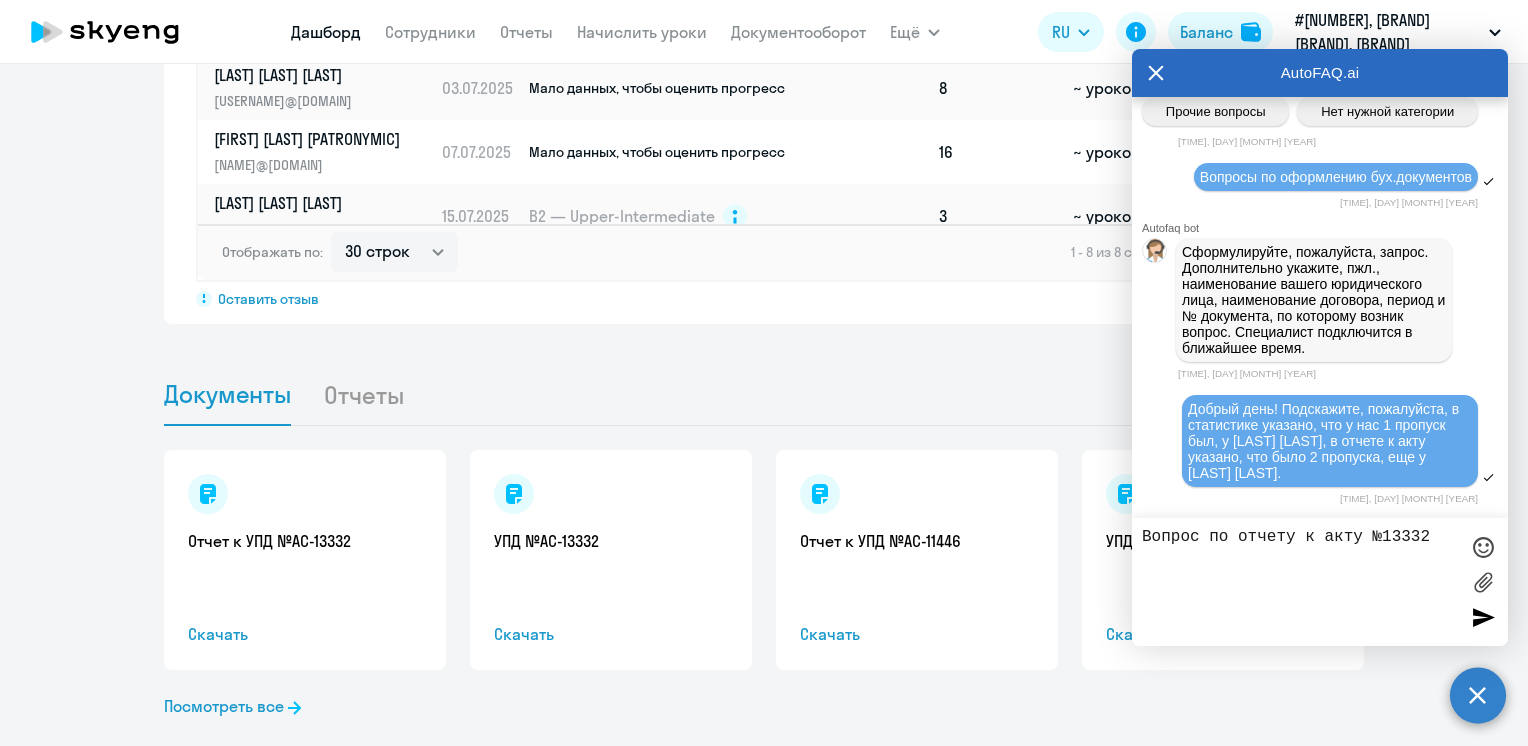 type 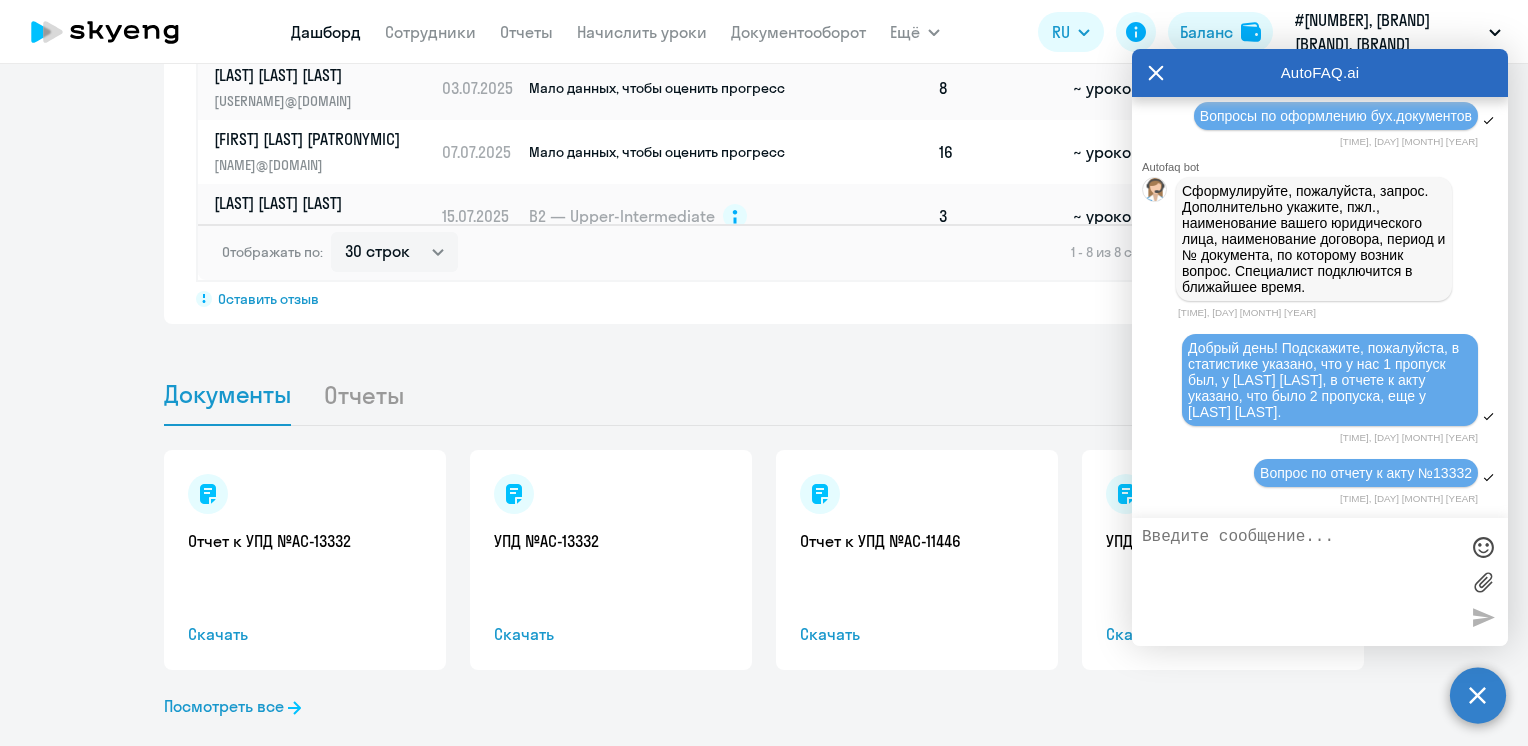scroll, scrollTop: 3180, scrollLeft: 0, axis: vertical 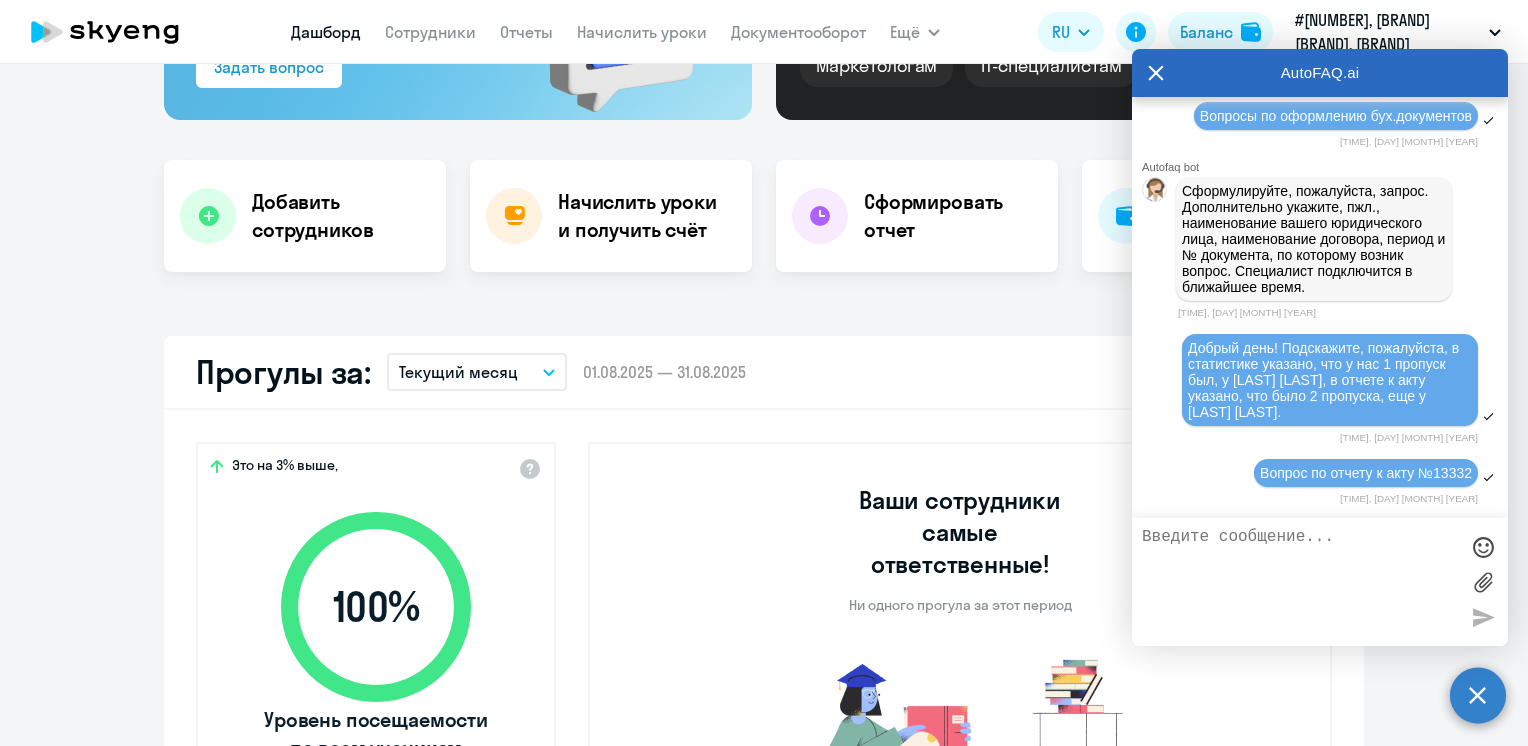 click on "Текущий месяц" at bounding box center (477, 372) 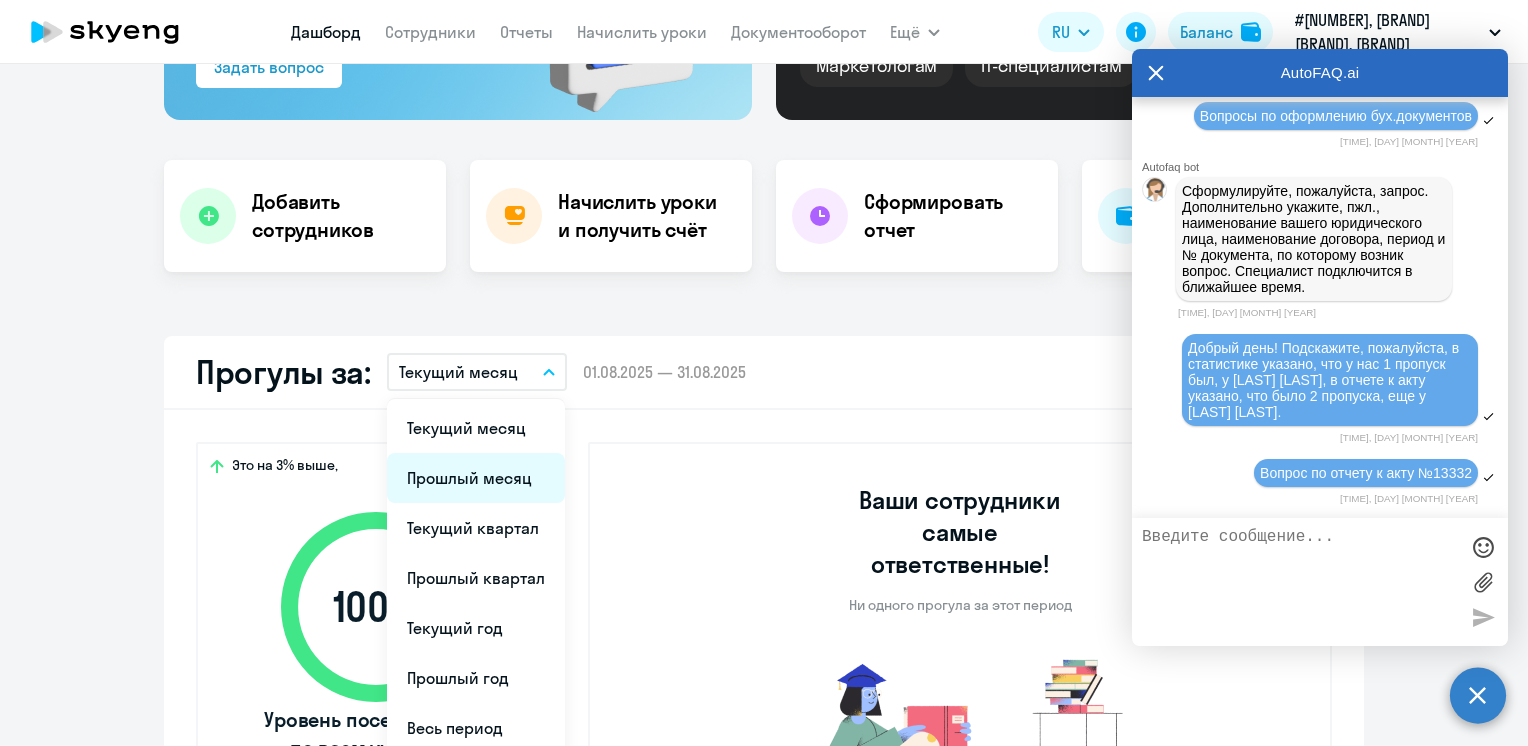click on "Прошлый месяц" at bounding box center (476, 478) 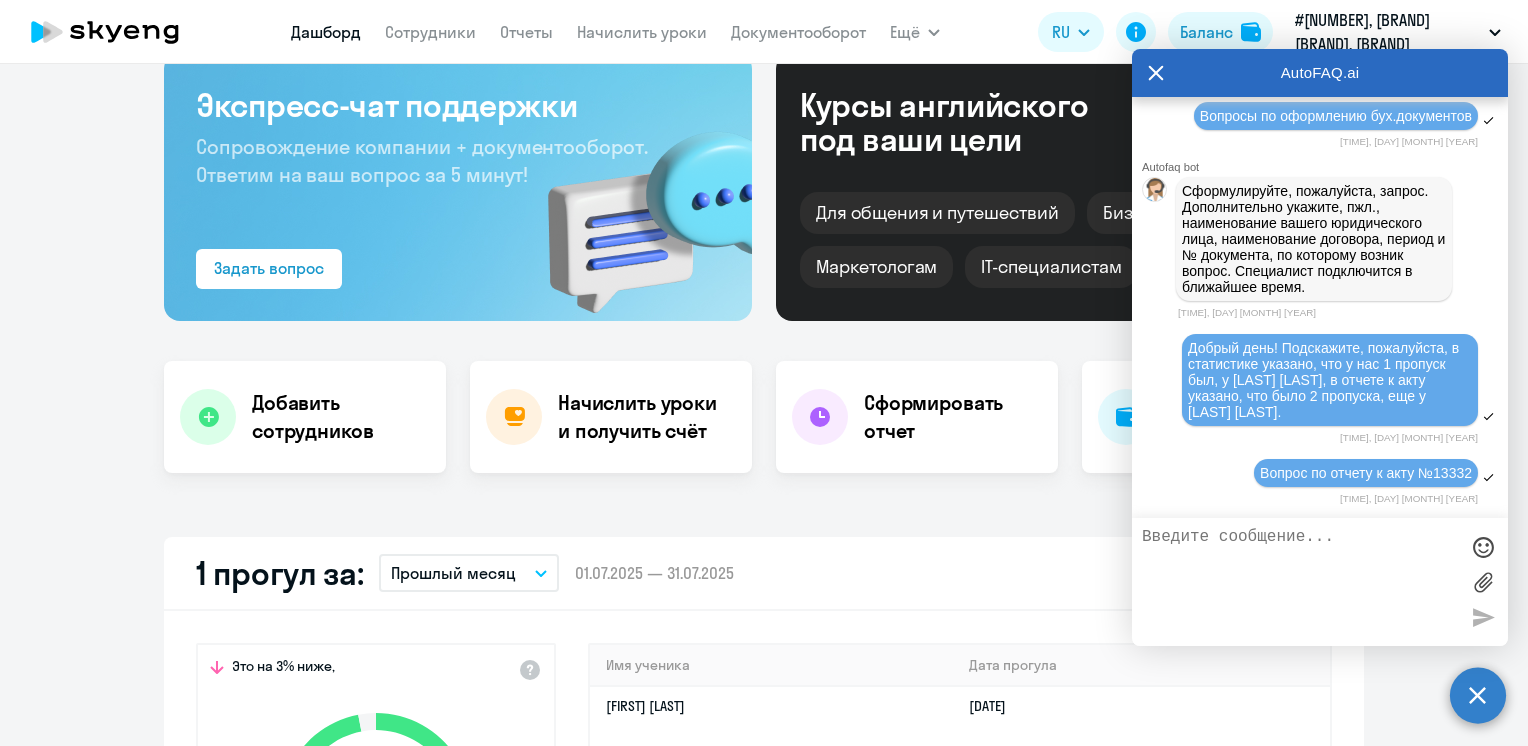 scroll, scrollTop: 0, scrollLeft: 0, axis: both 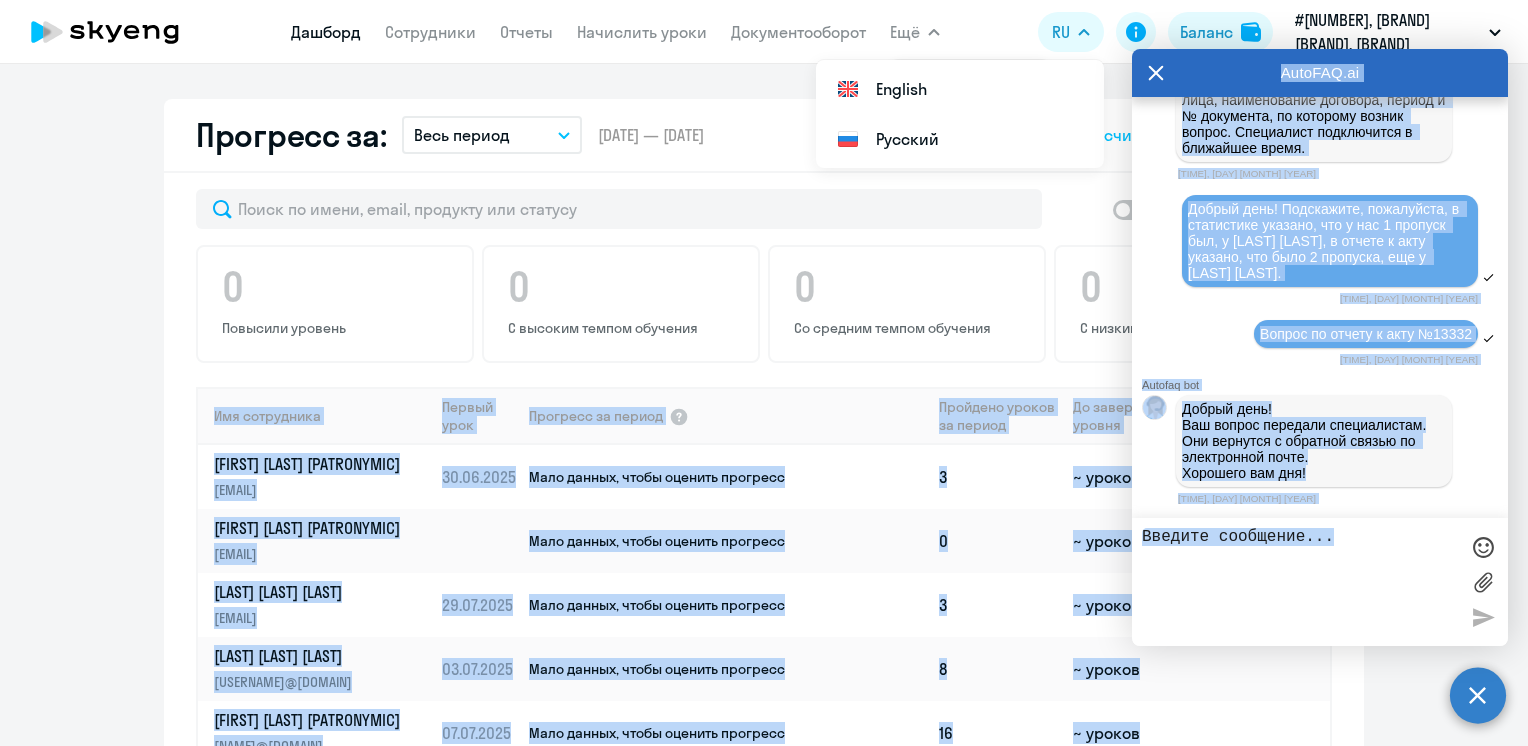 drag, startPoint x: 1512, startPoint y: 521, endPoint x: 1502, endPoint y: 604, distance: 83.60024 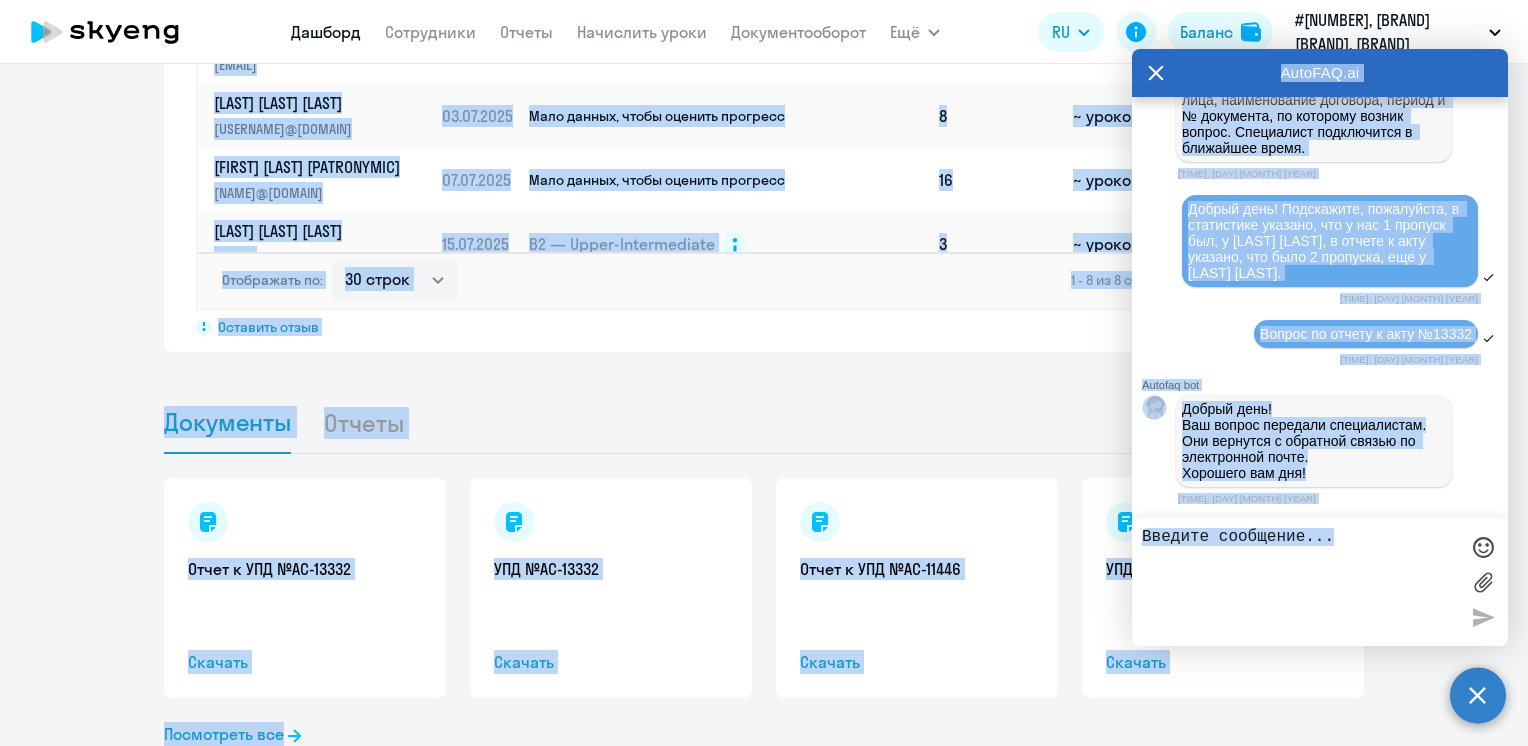 scroll, scrollTop: 1632, scrollLeft: 0, axis: vertical 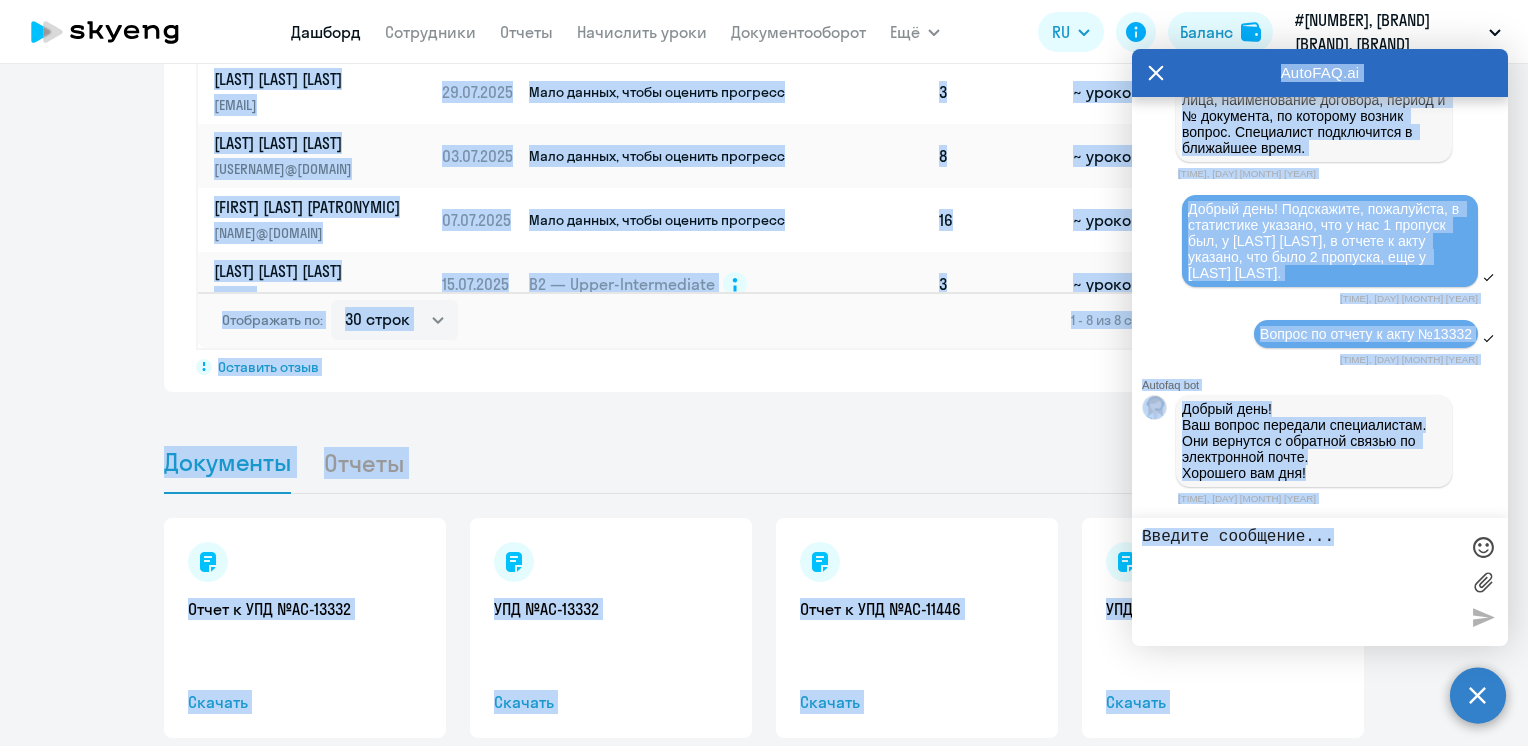 click on "Документы Отчеты" 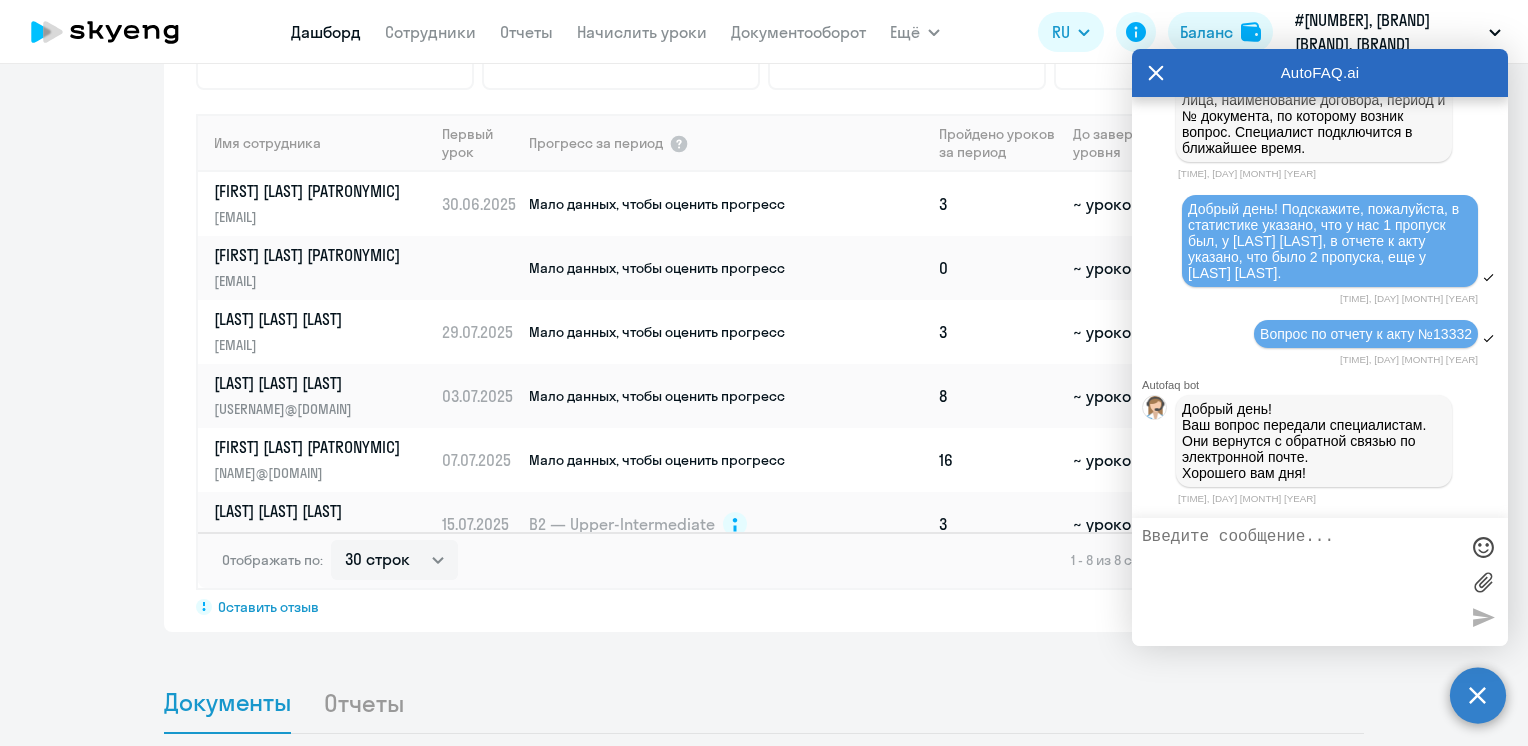 scroll, scrollTop: 1396, scrollLeft: 0, axis: vertical 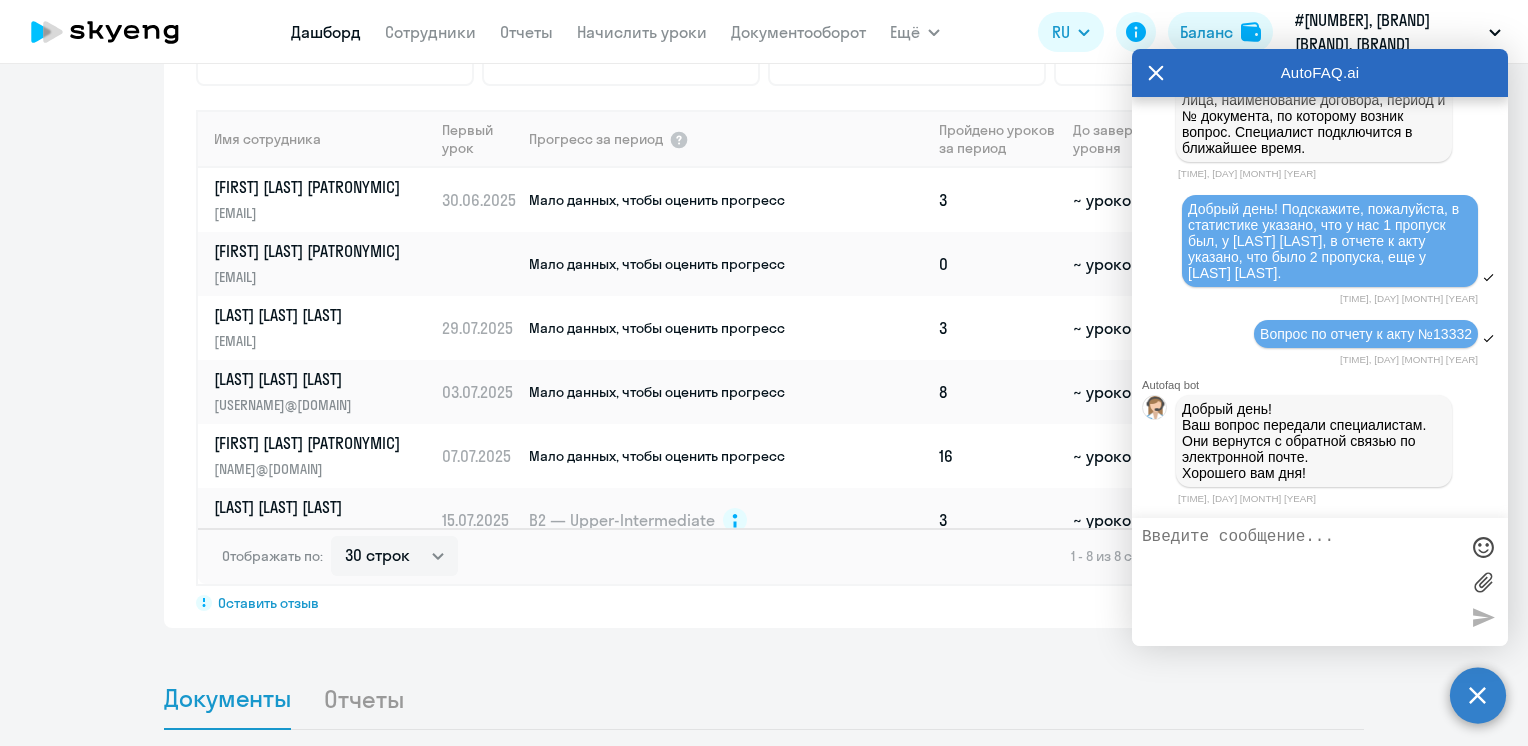 click on "AutoFAQ.ai" at bounding box center [1320, 73] 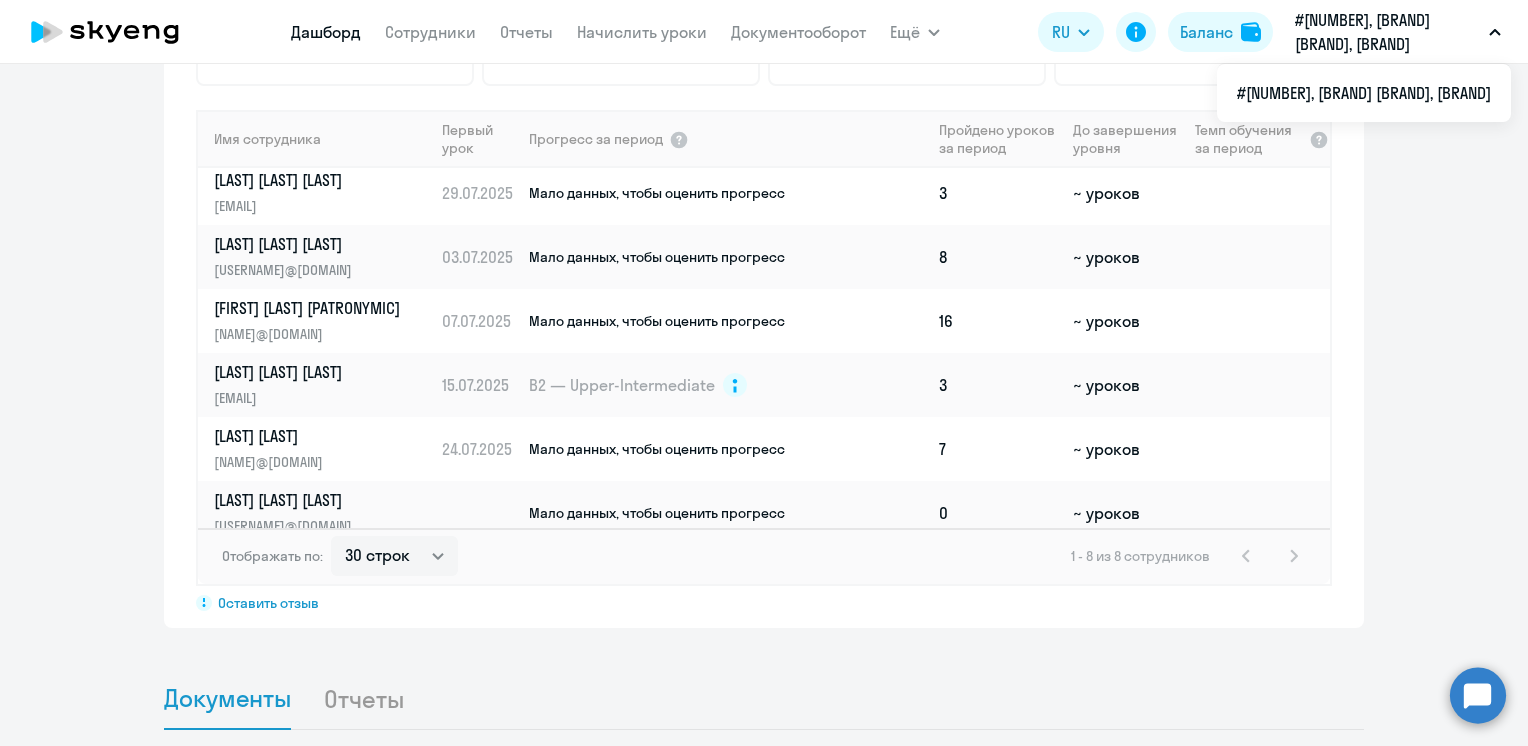 scroll, scrollTop: 152, scrollLeft: 0, axis: vertical 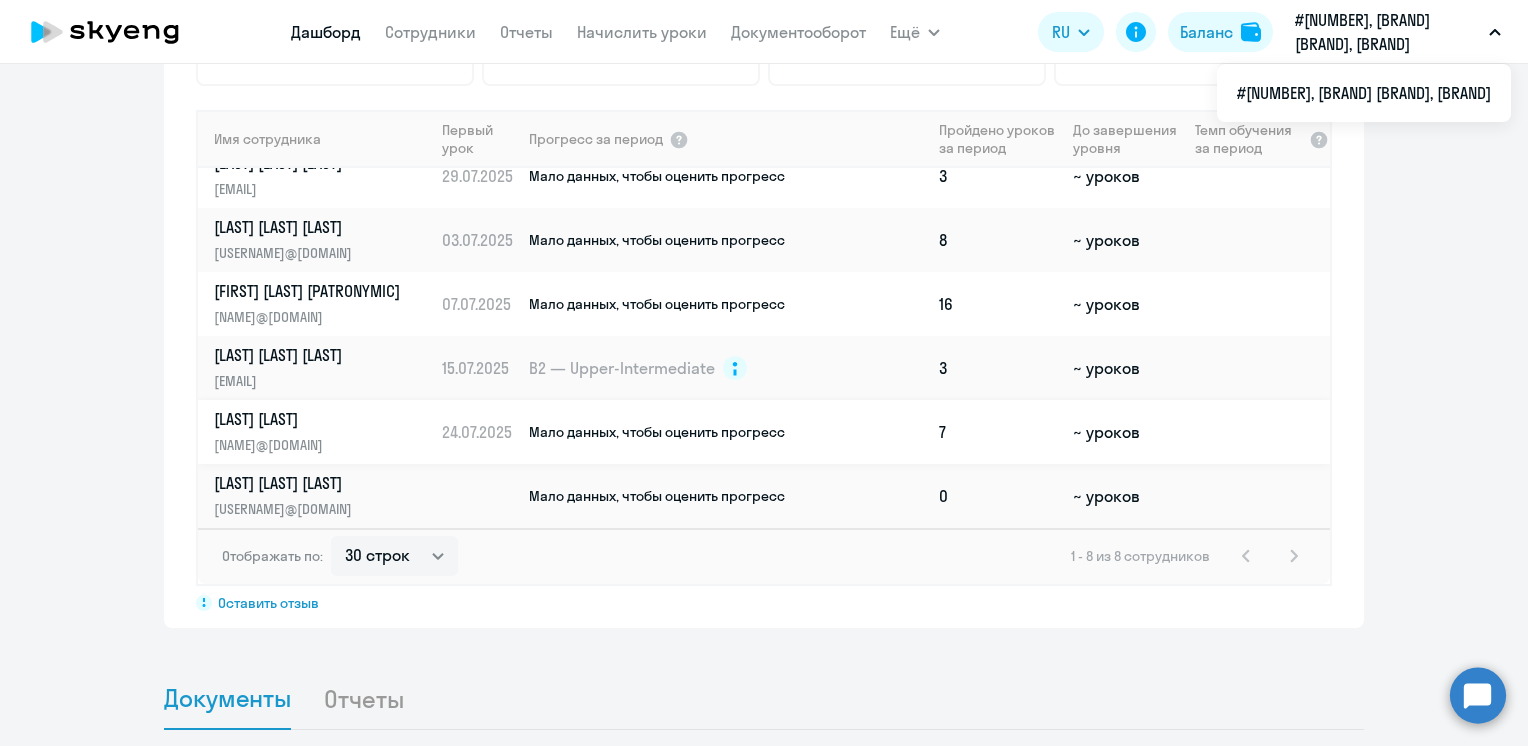 click on "[LAST] [LAST]" 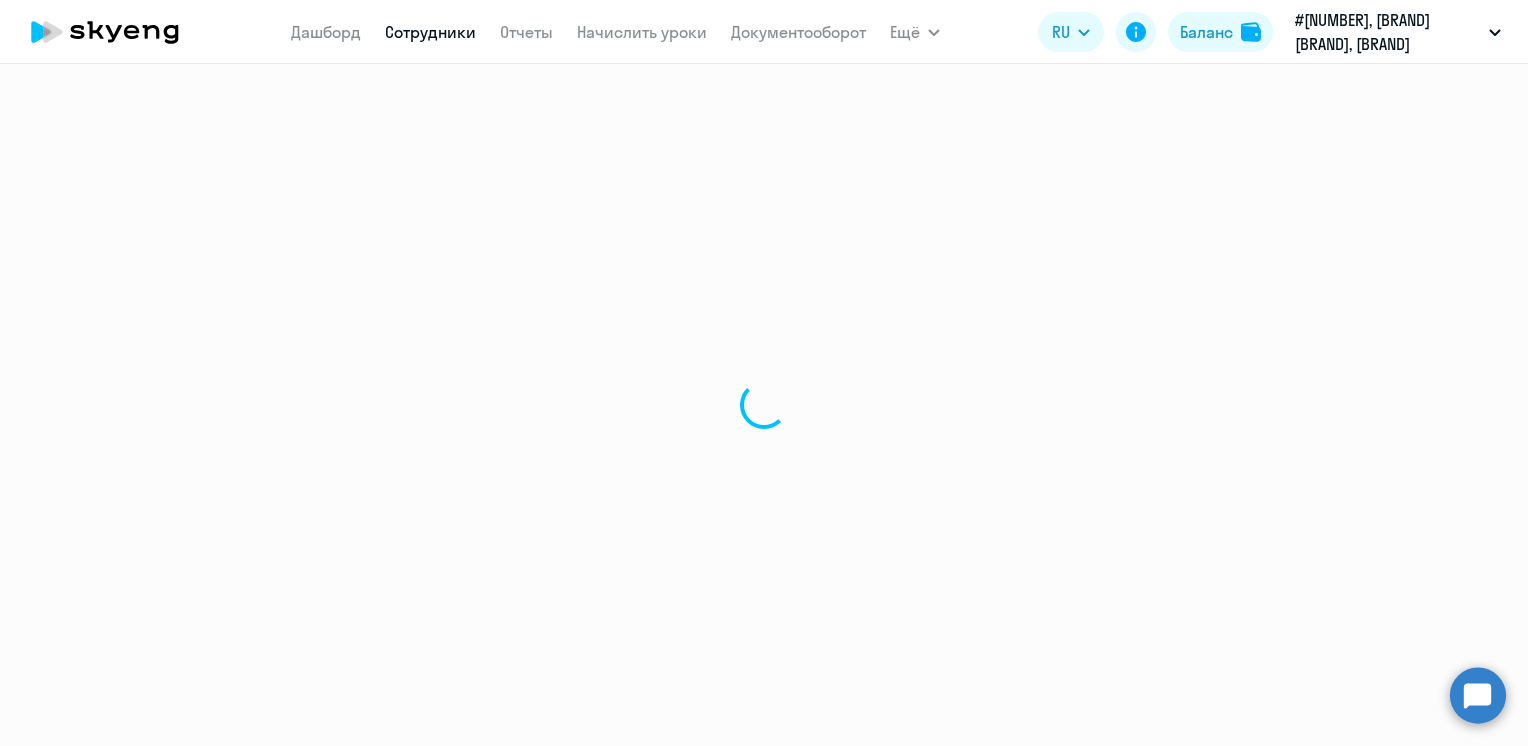 scroll, scrollTop: 0, scrollLeft: 0, axis: both 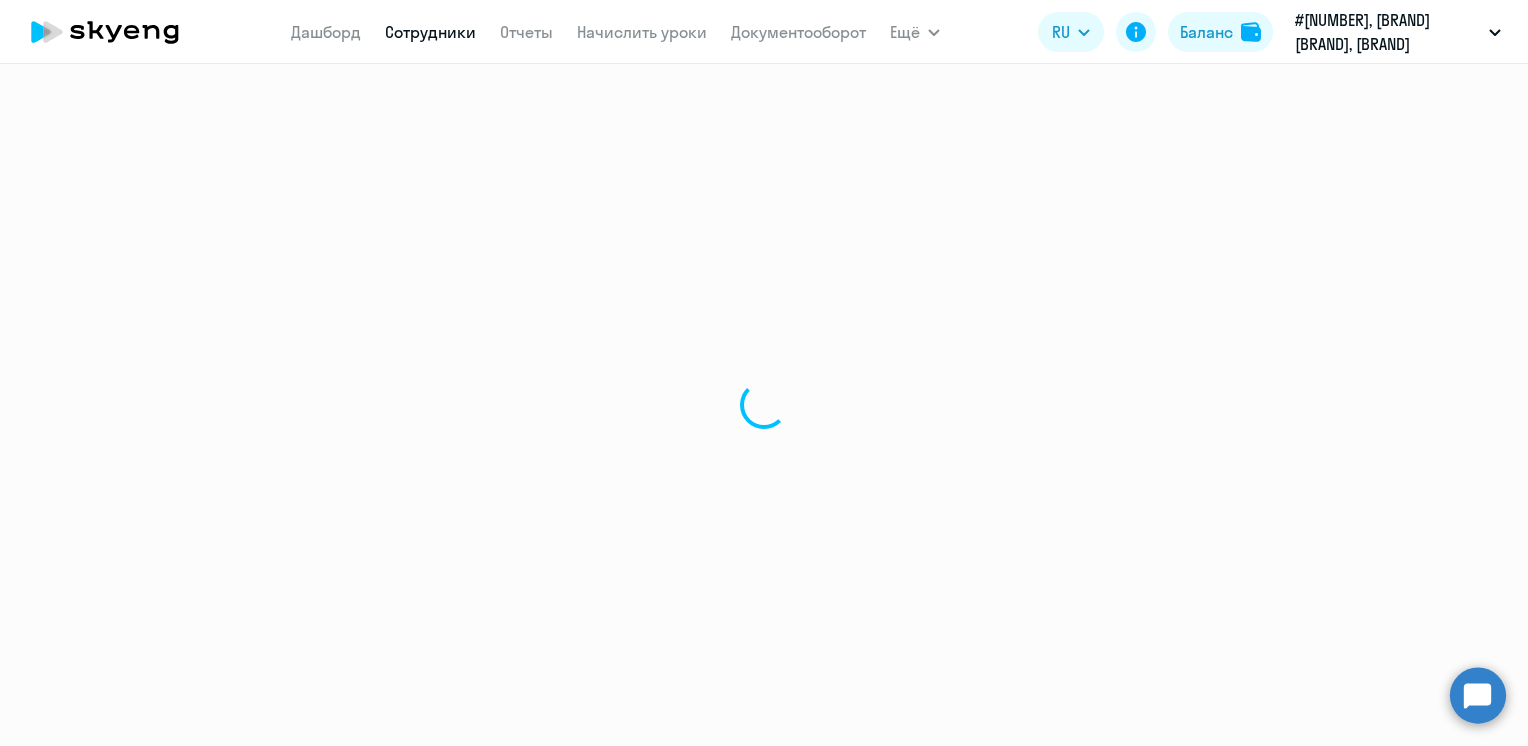 select on "english" 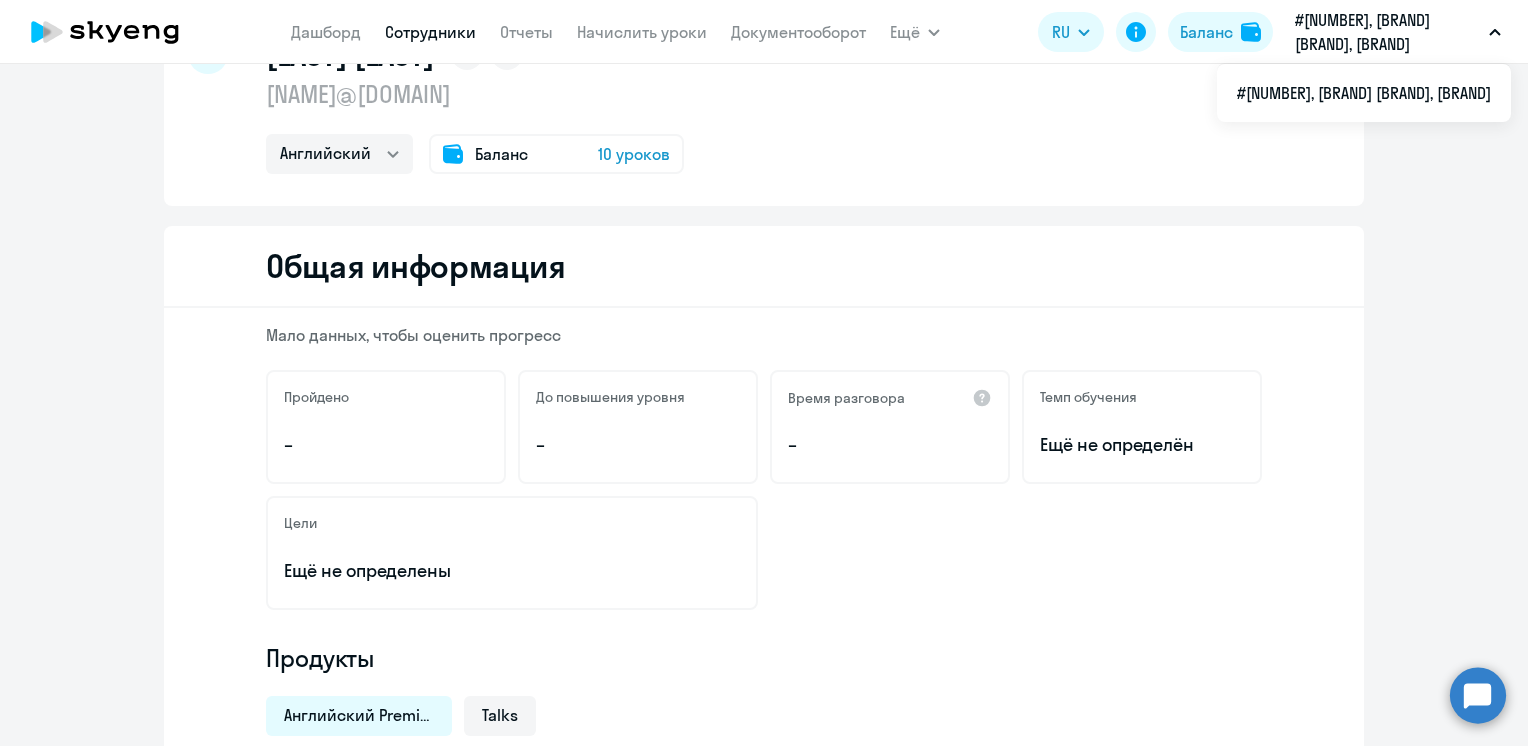 scroll, scrollTop: 0, scrollLeft: 0, axis: both 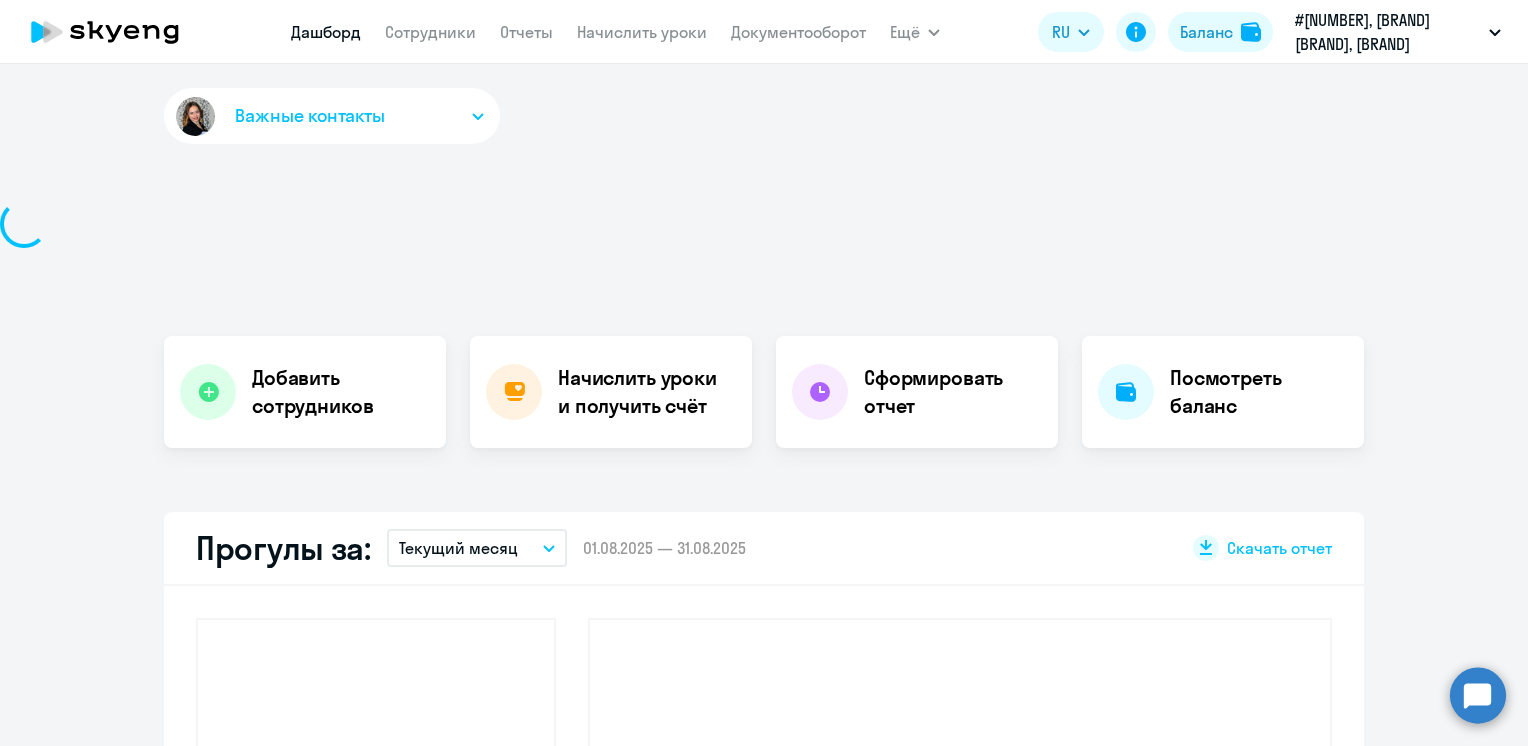 select on "30" 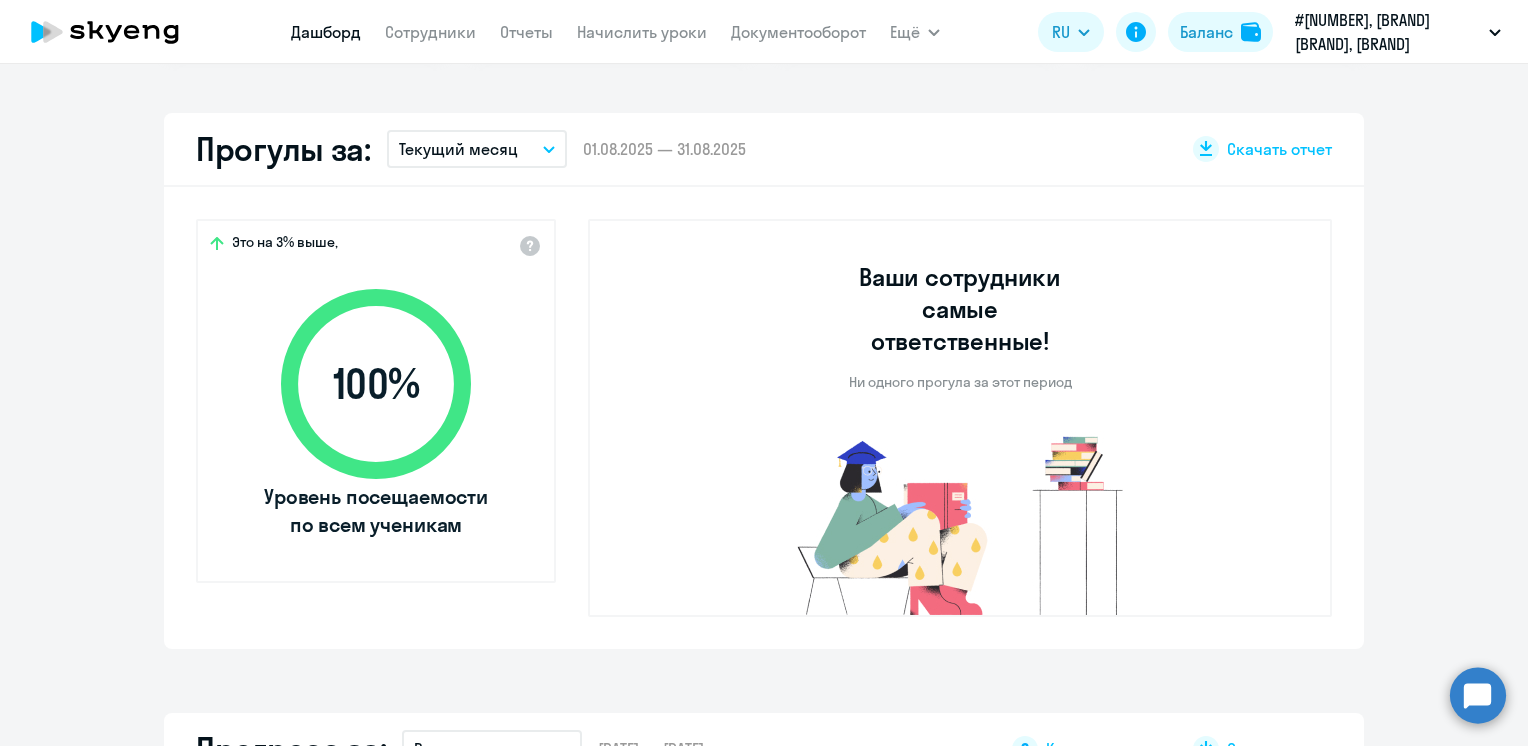 scroll, scrollTop: 532, scrollLeft: 0, axis: vertical 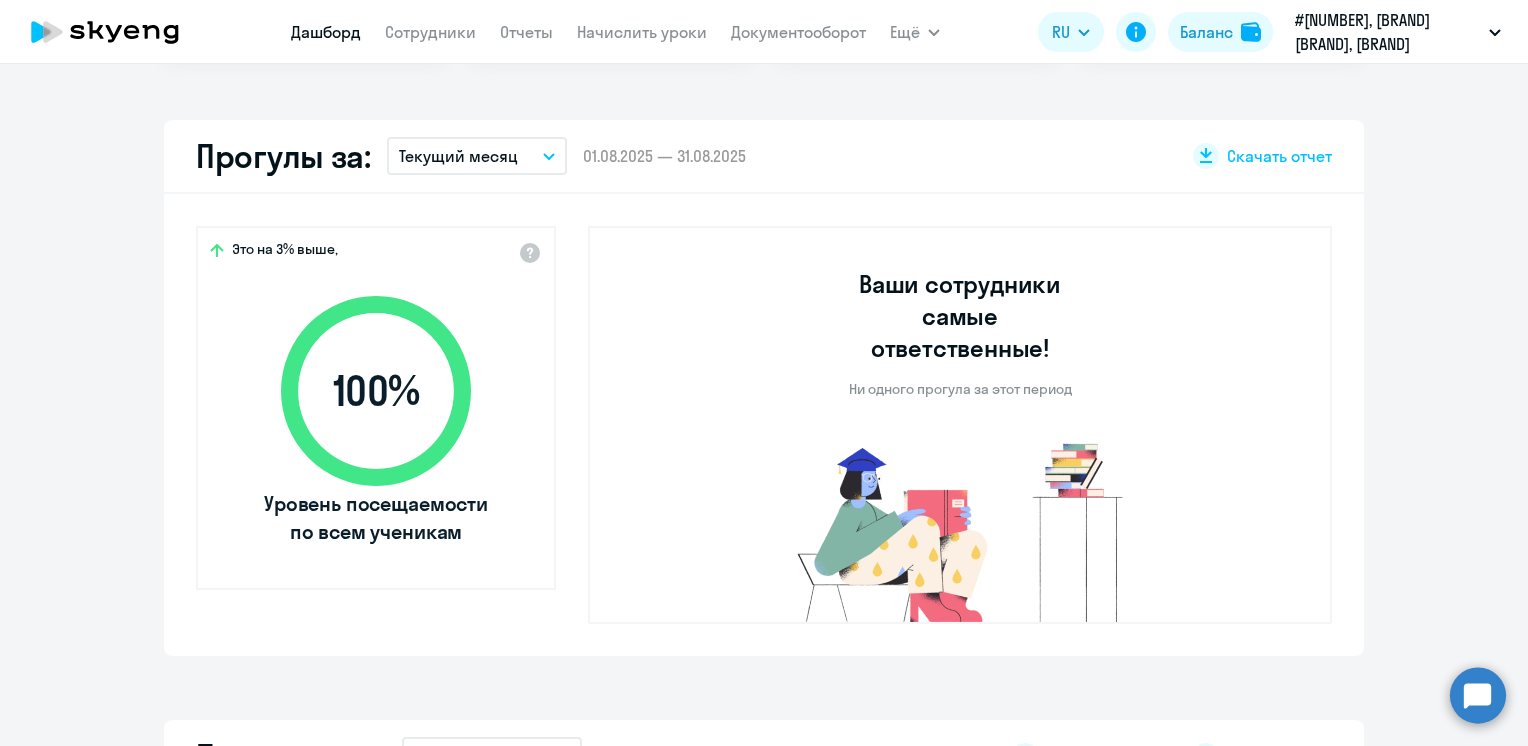 click on "Текущий месяц" at bounding box center [477, 156] 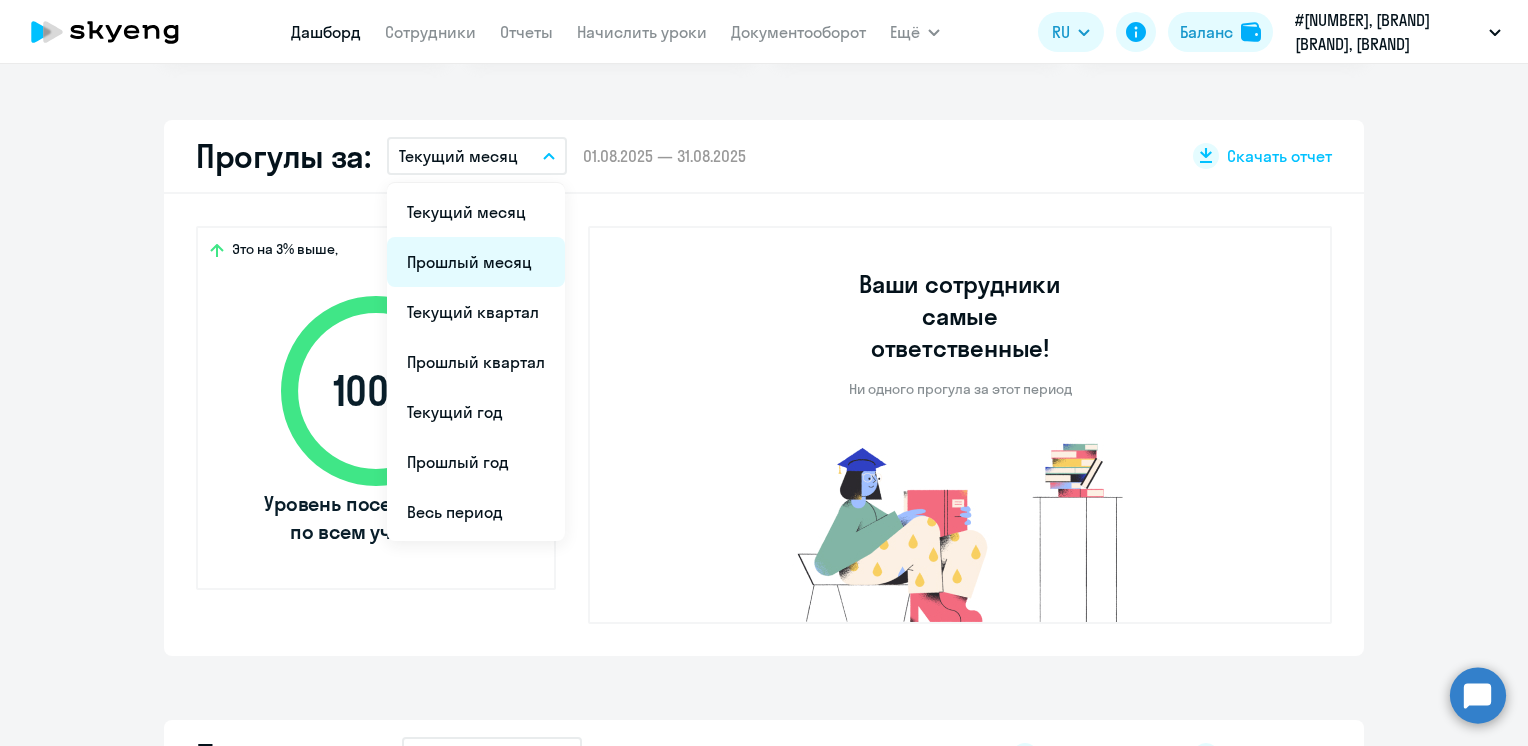 click on "Прошлый месяц" at bounding box center (476, 262) 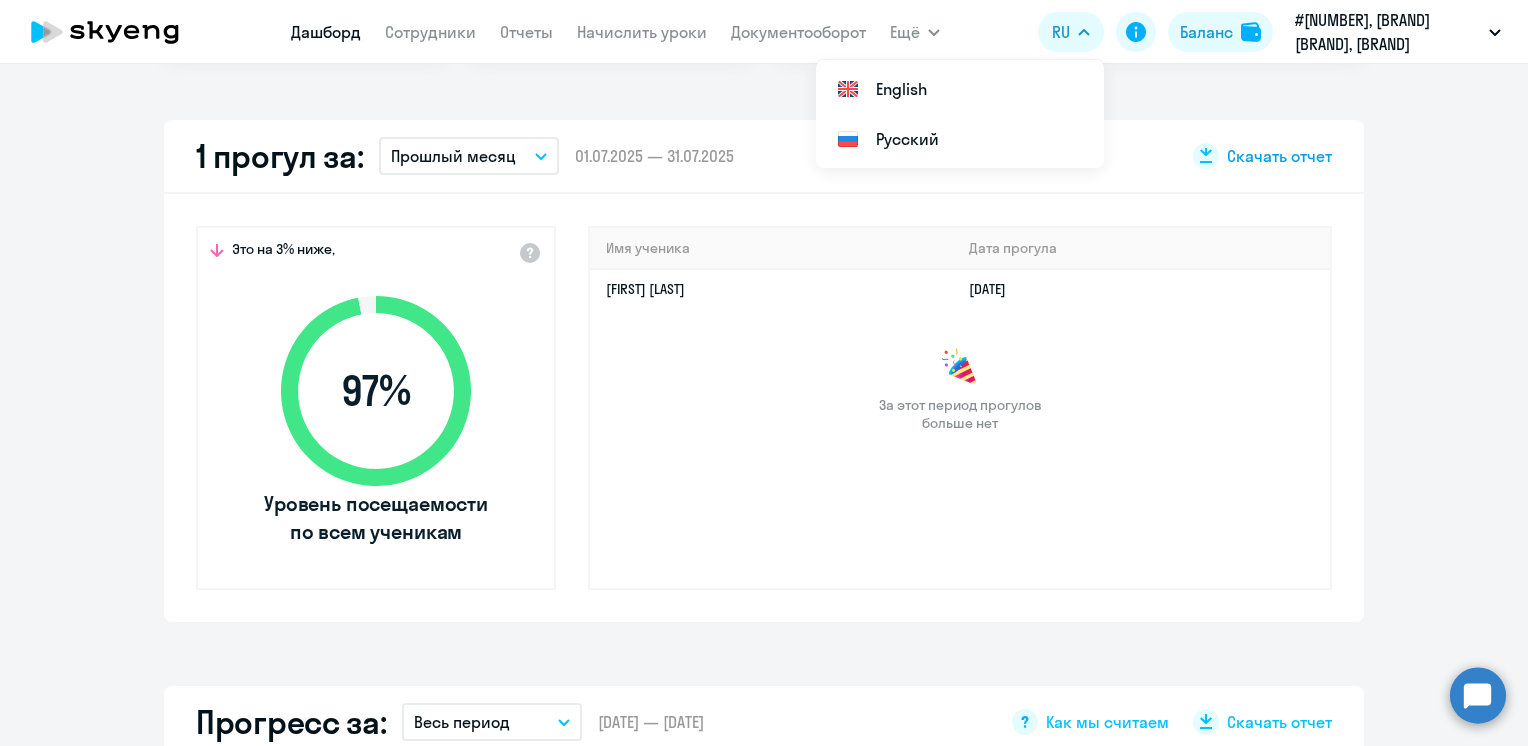 click on "Скачать отчет" 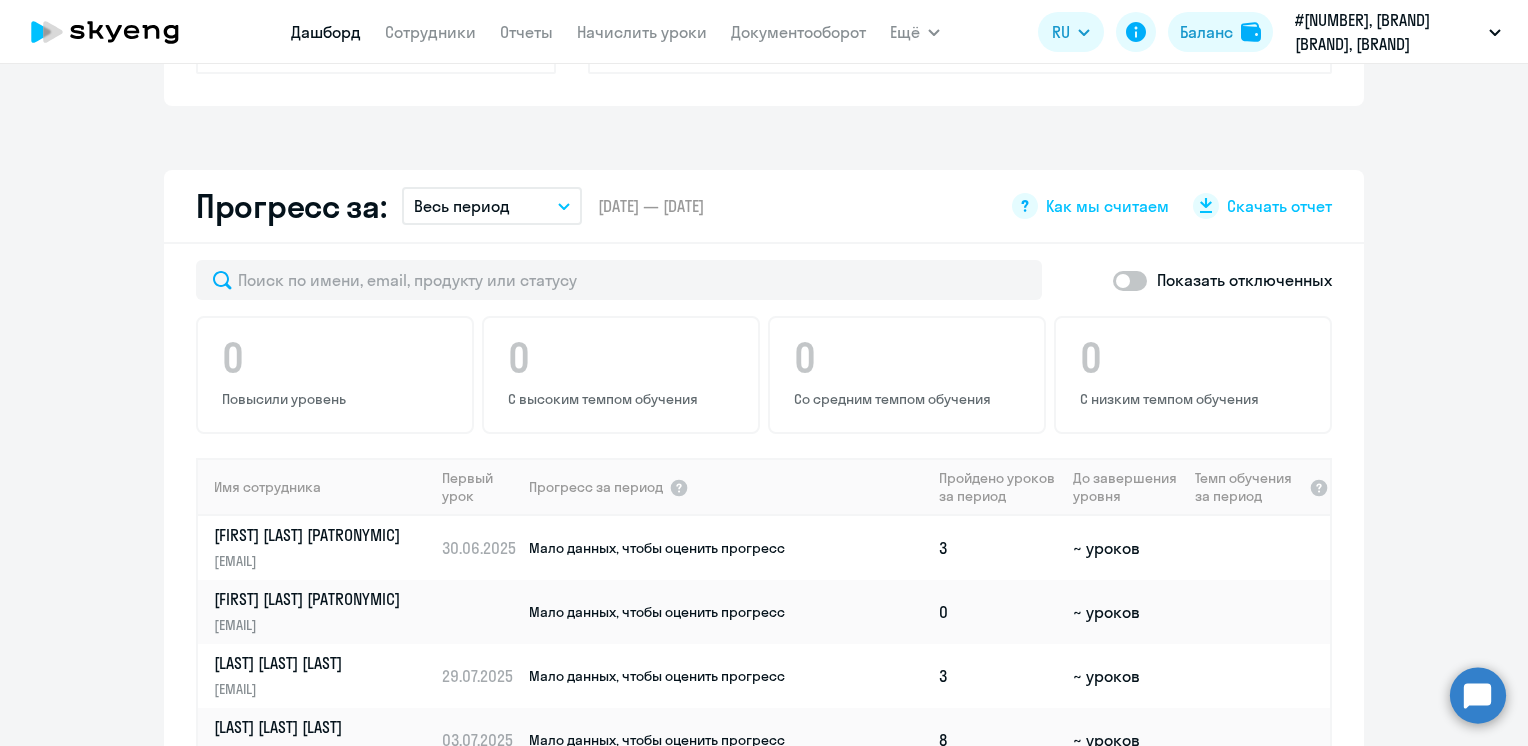 scroll, scrollTop: 1732, scrollLeft: 0, axis: vertical 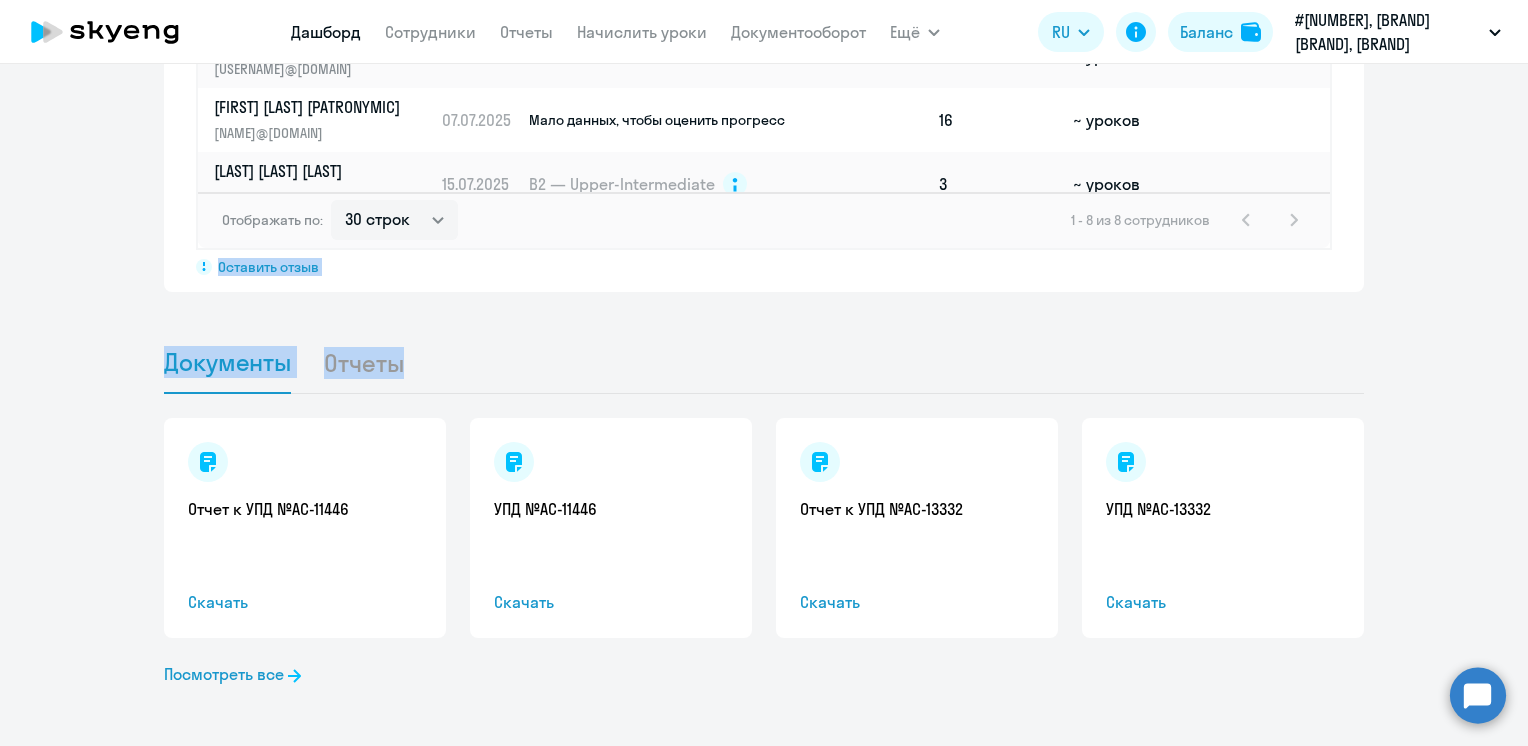 drag, startPoint x: 1512, startPoint y: 645, endPoint x: 1485, endPoint y: 538, distance: 110.35397 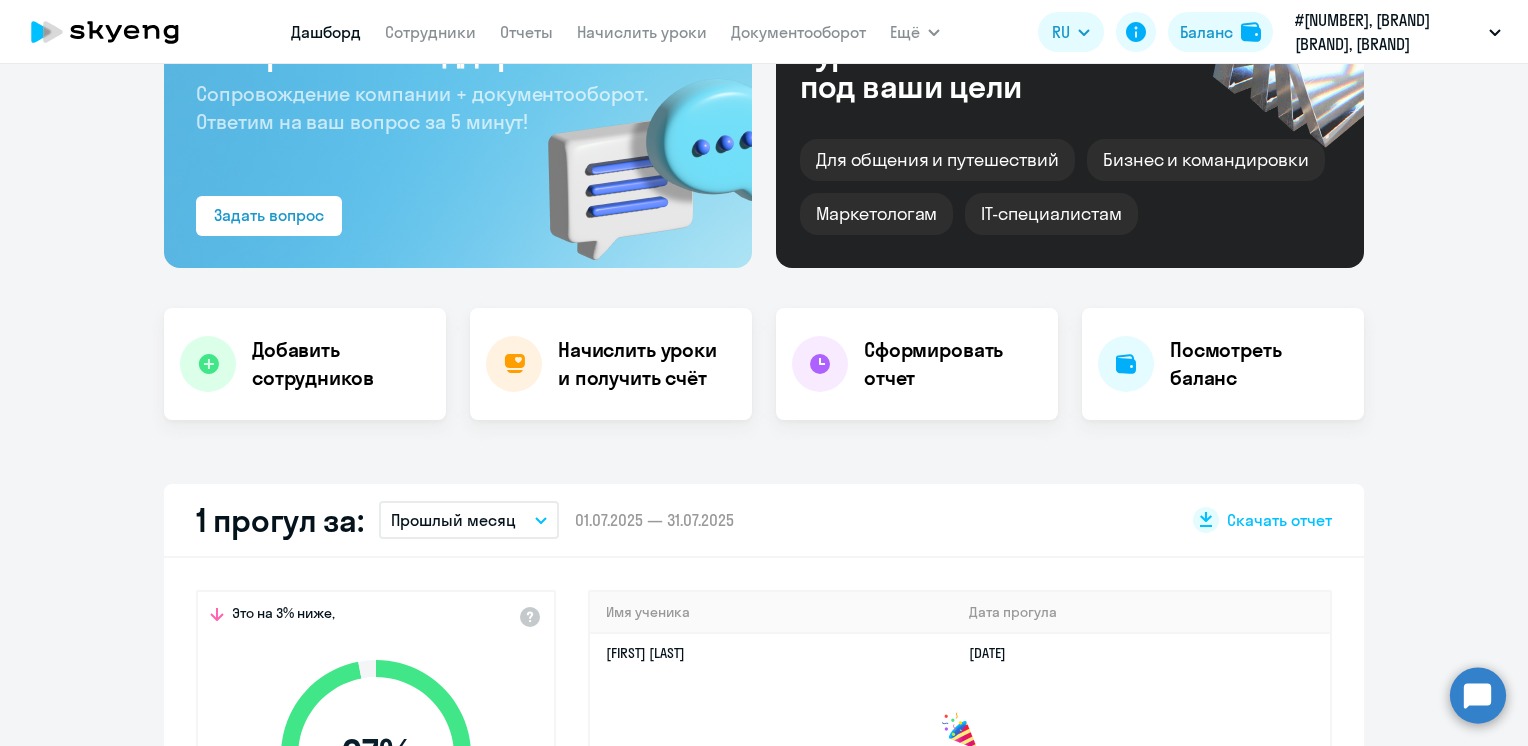 scroll, scrollTop: 0, scrollLeft: 0, axis: both 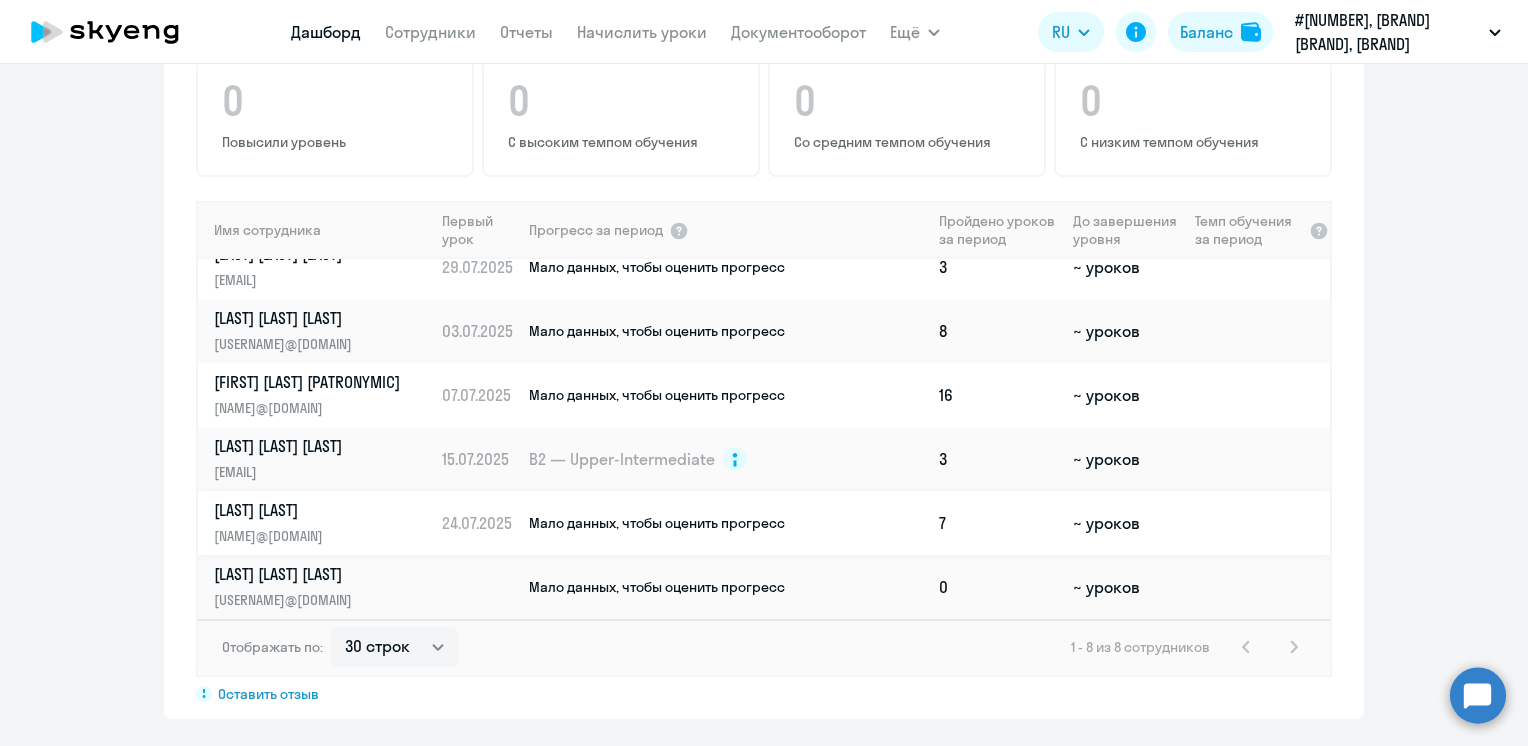 click on "7" 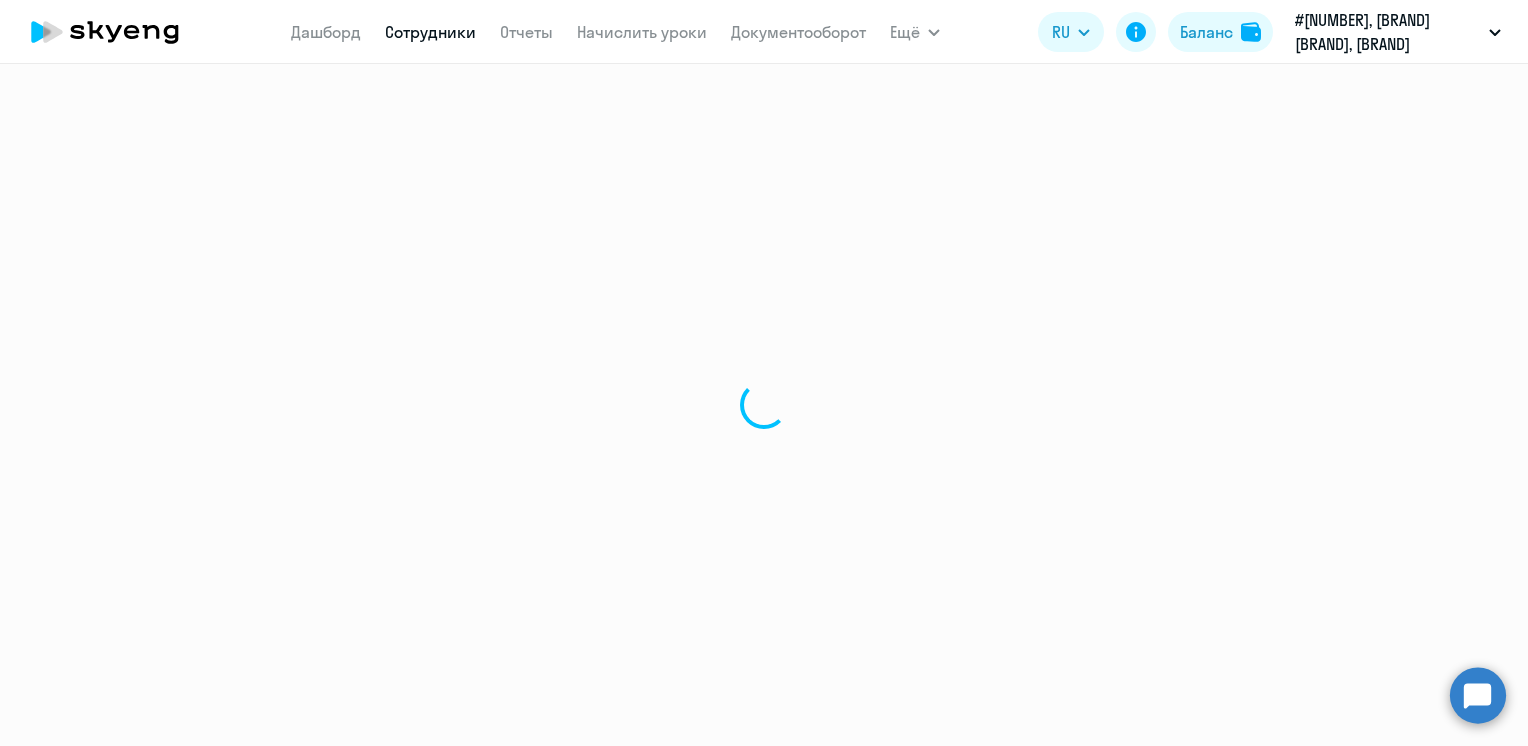 scroll, scrollTop: 0, scrollLeft: 0, axis: both 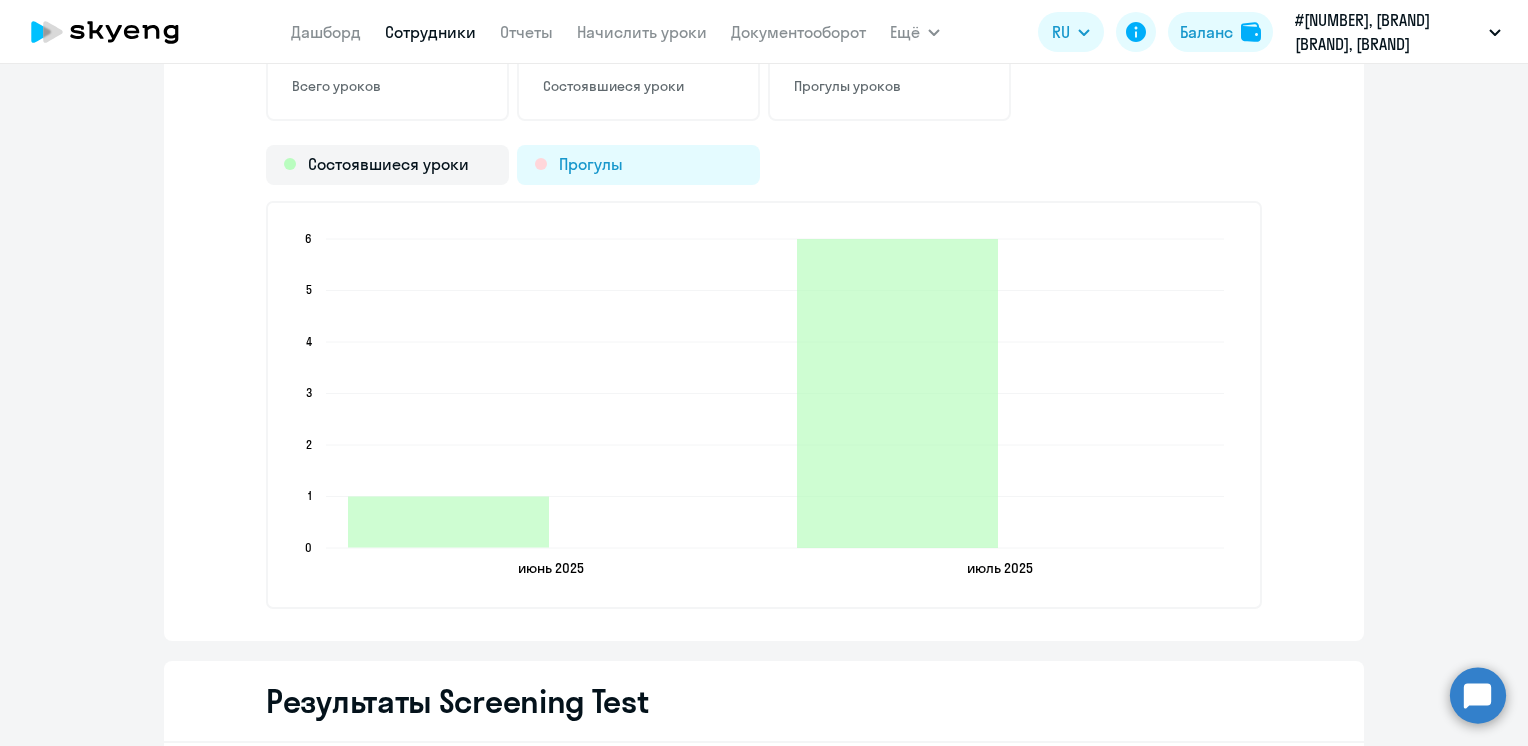 click on "Прогулы" 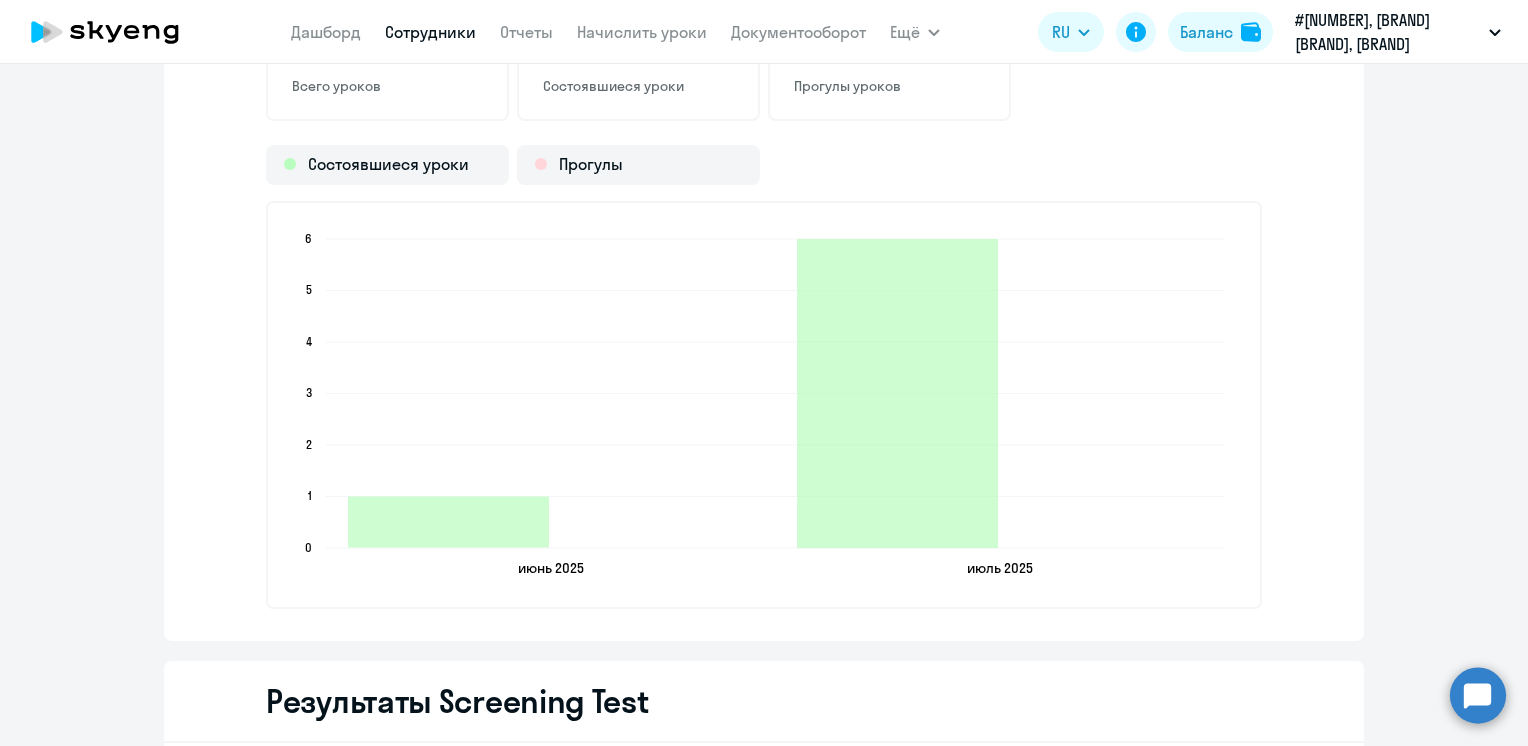 click on "Прогулы уроков" 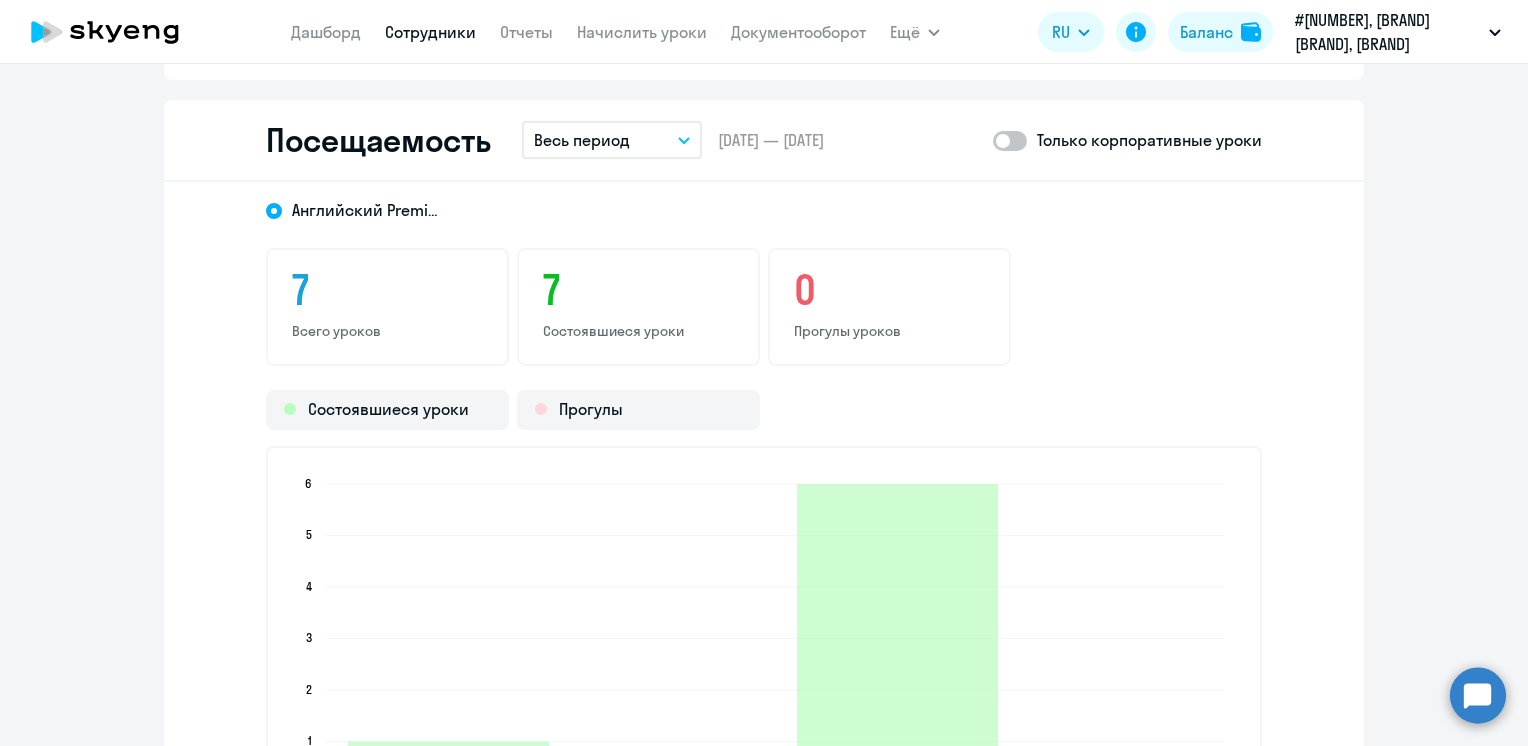 scroll, scrollTop: 2356, scrollLeft: 0, axis: vertical 